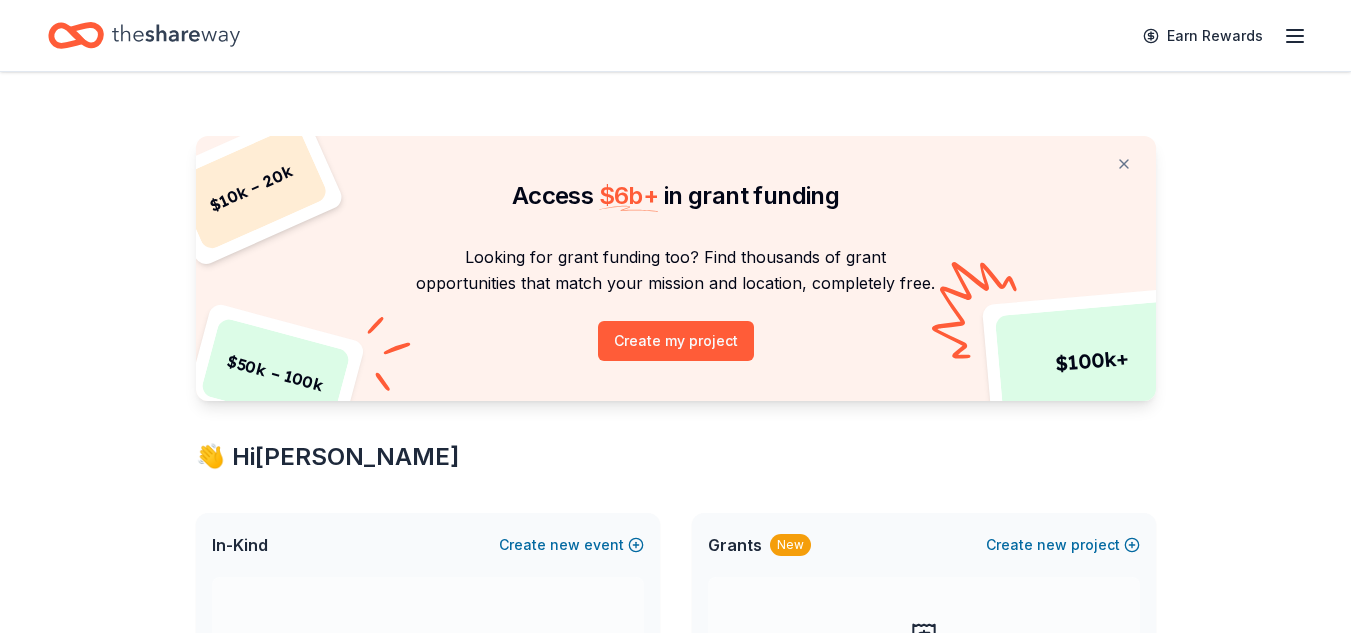 scroll, scrollTop: 0, scrollLeft: 0, axis: both 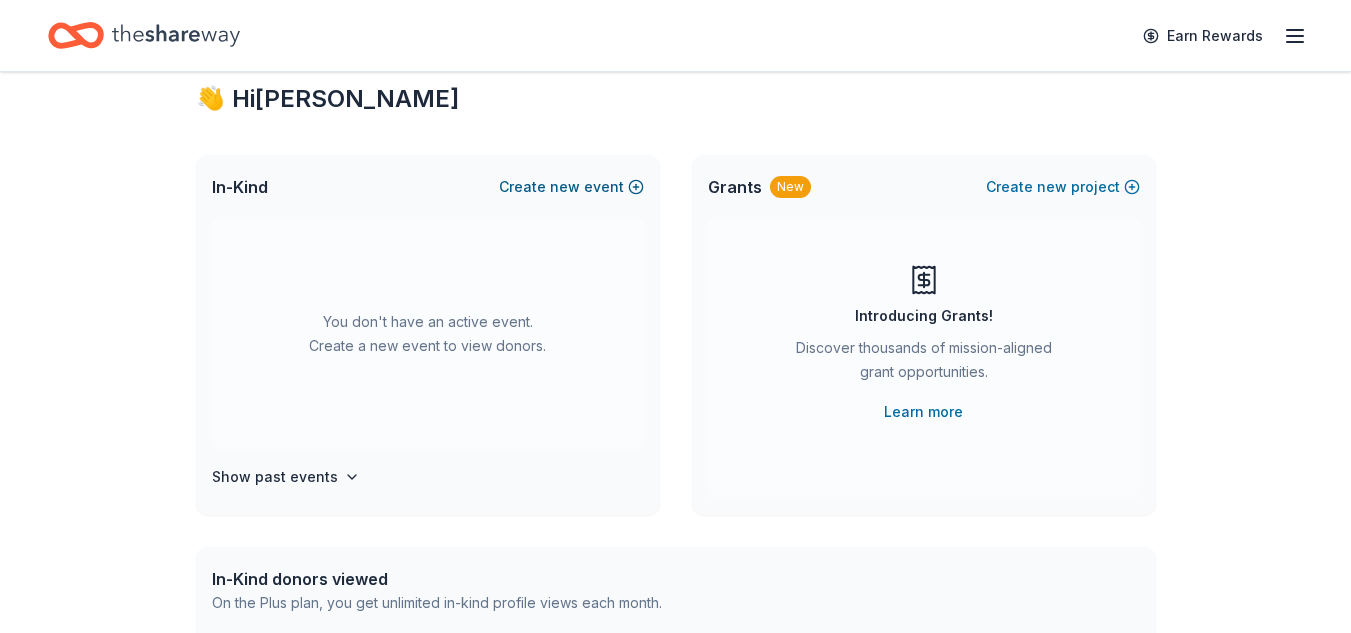 click on "new" at bounding box center (565, 187) 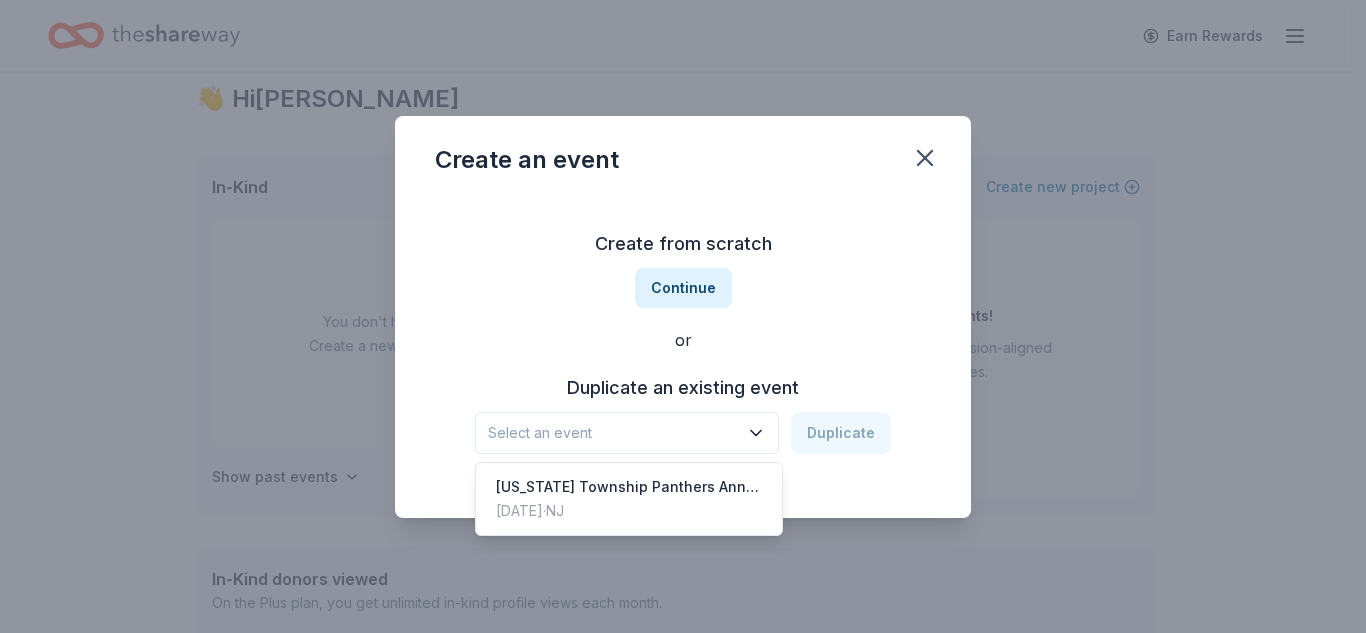 click 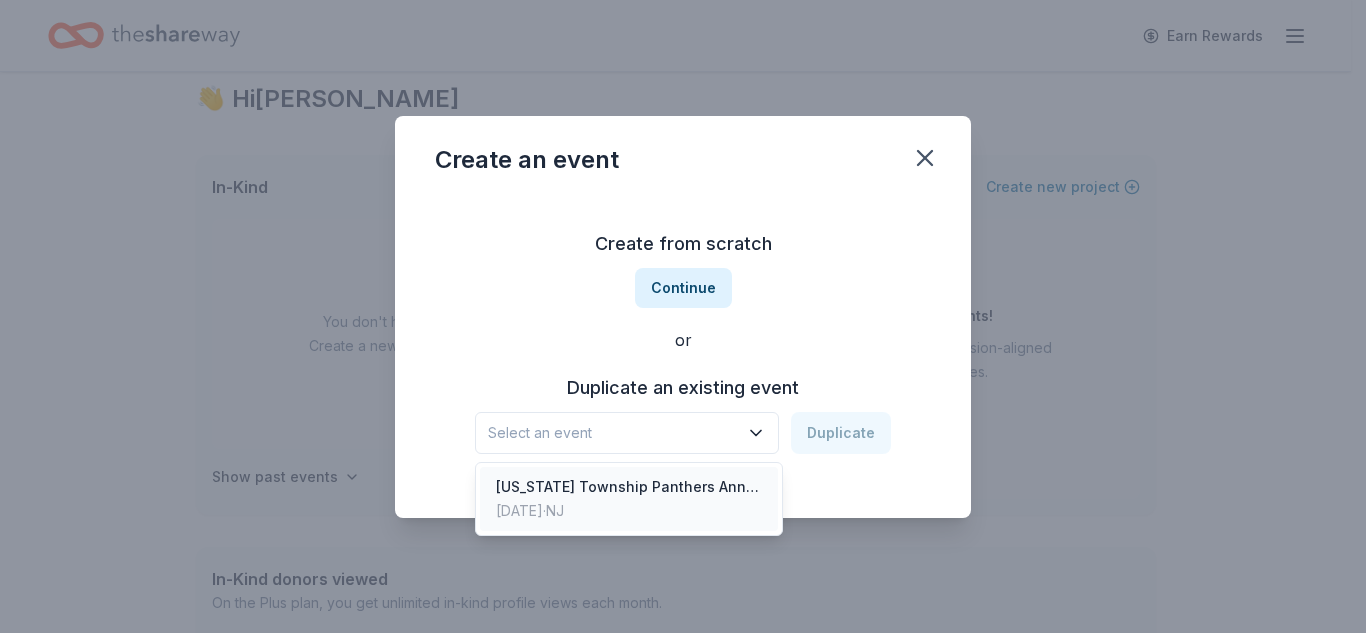 click on "Washington Township Panthers Annual Tricky Tray" at bounding box center (629, 487) 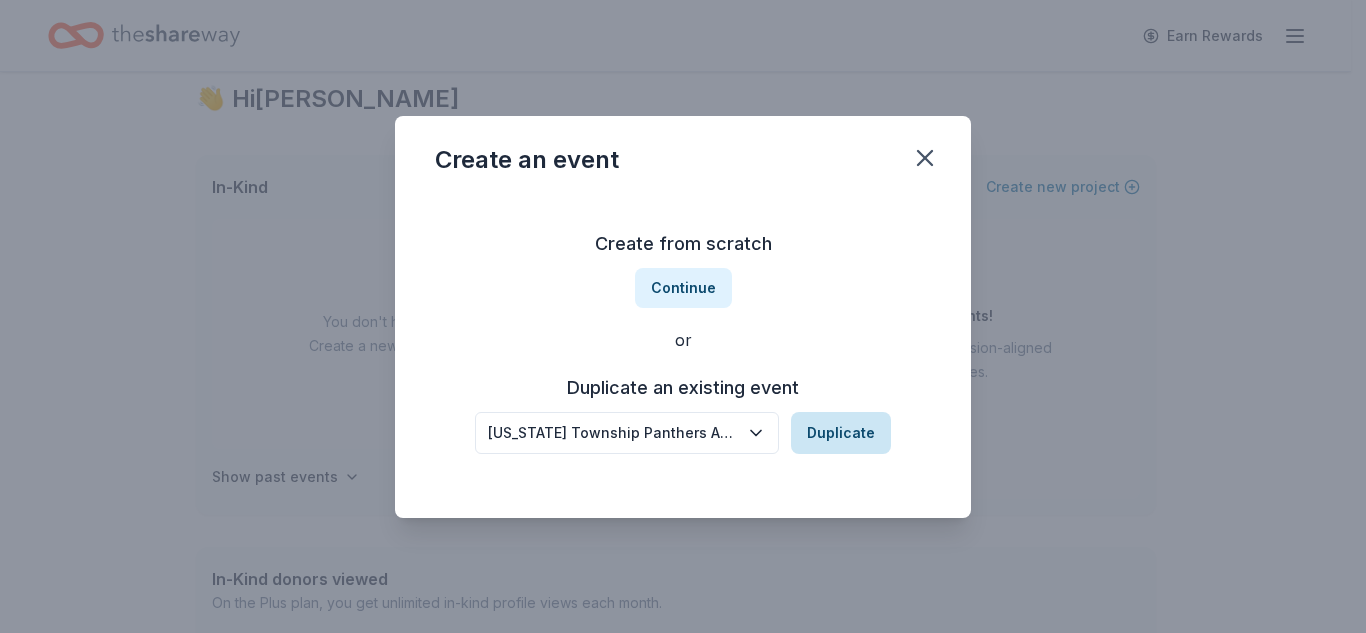 click on "Duplicate" at bounding box center (841, 433) 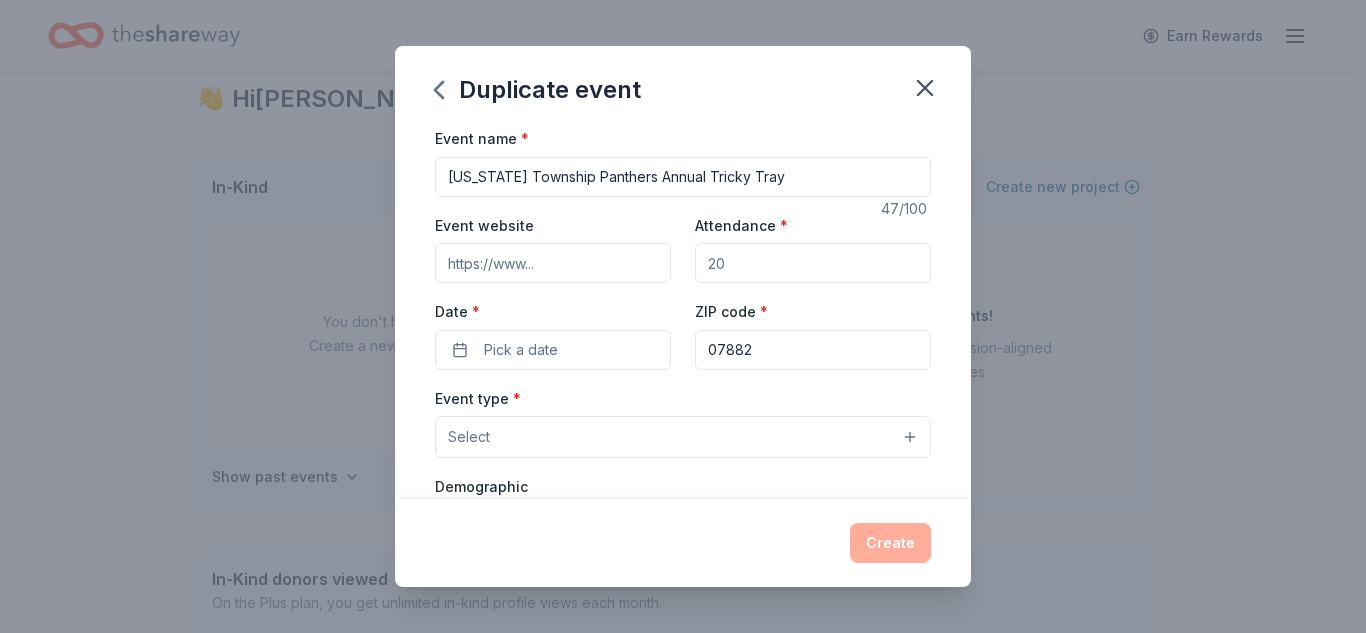 click on "Event website" at bounding box center (553, 263) 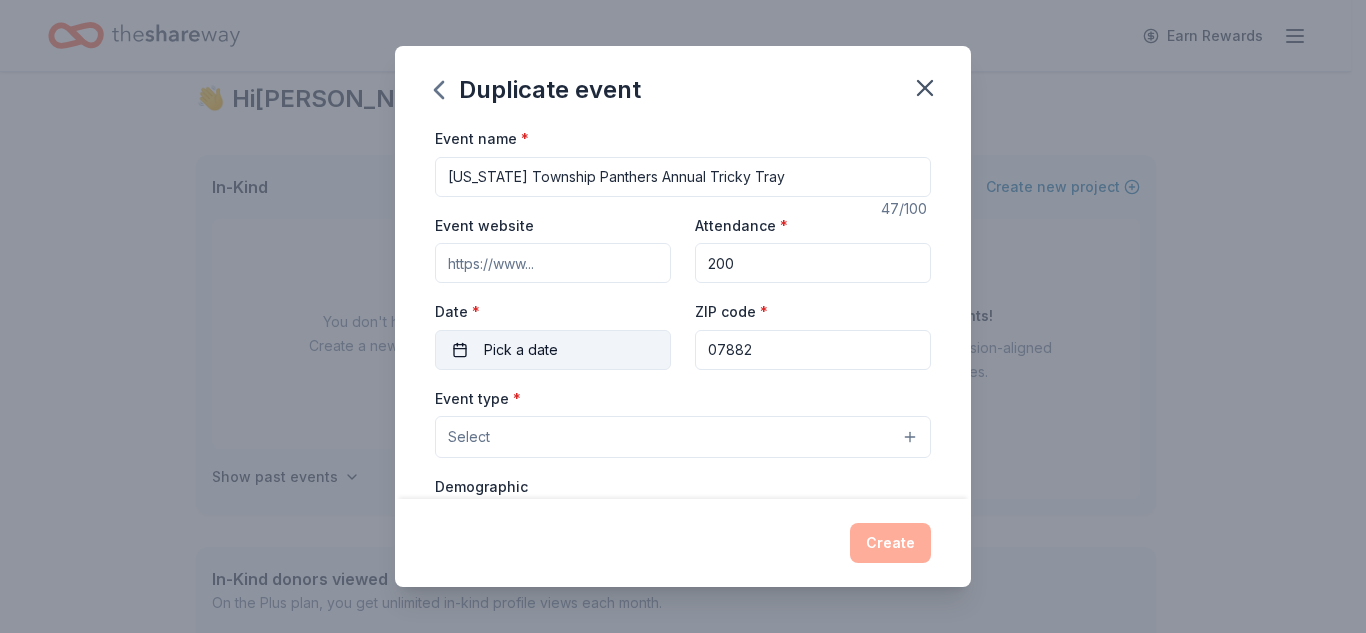 type on "200" 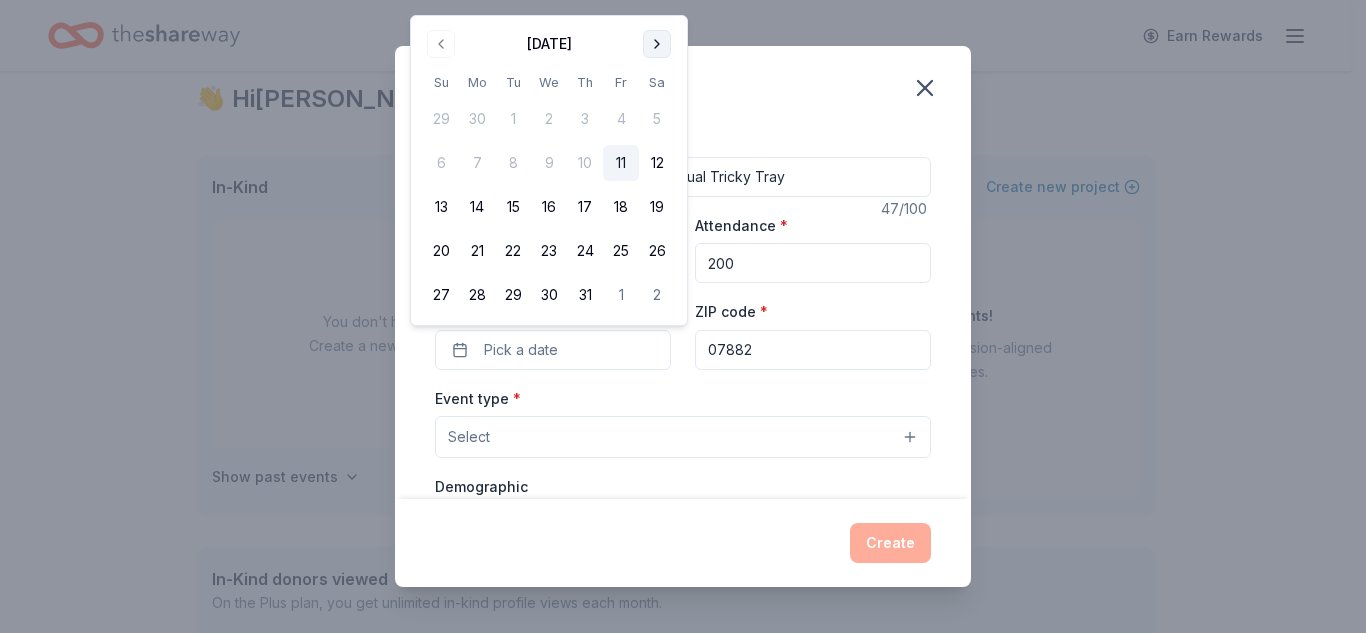 click at bounding box center [657, 44] 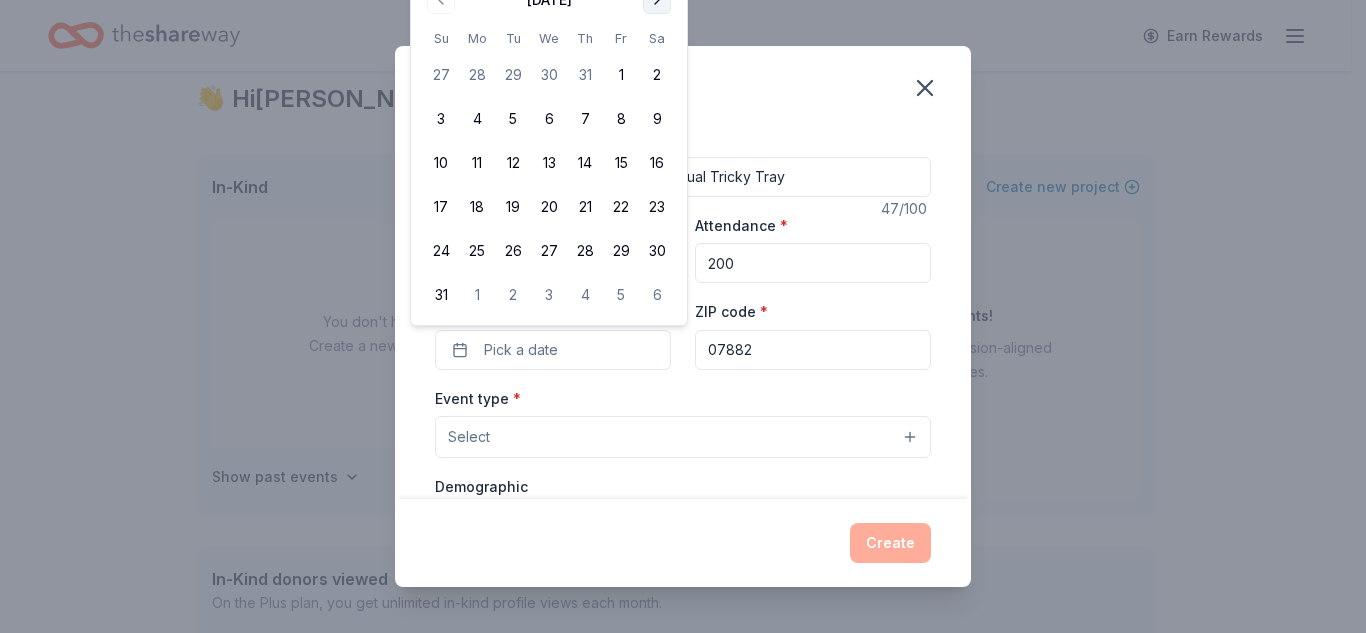 click at bounding box center [657, 0] 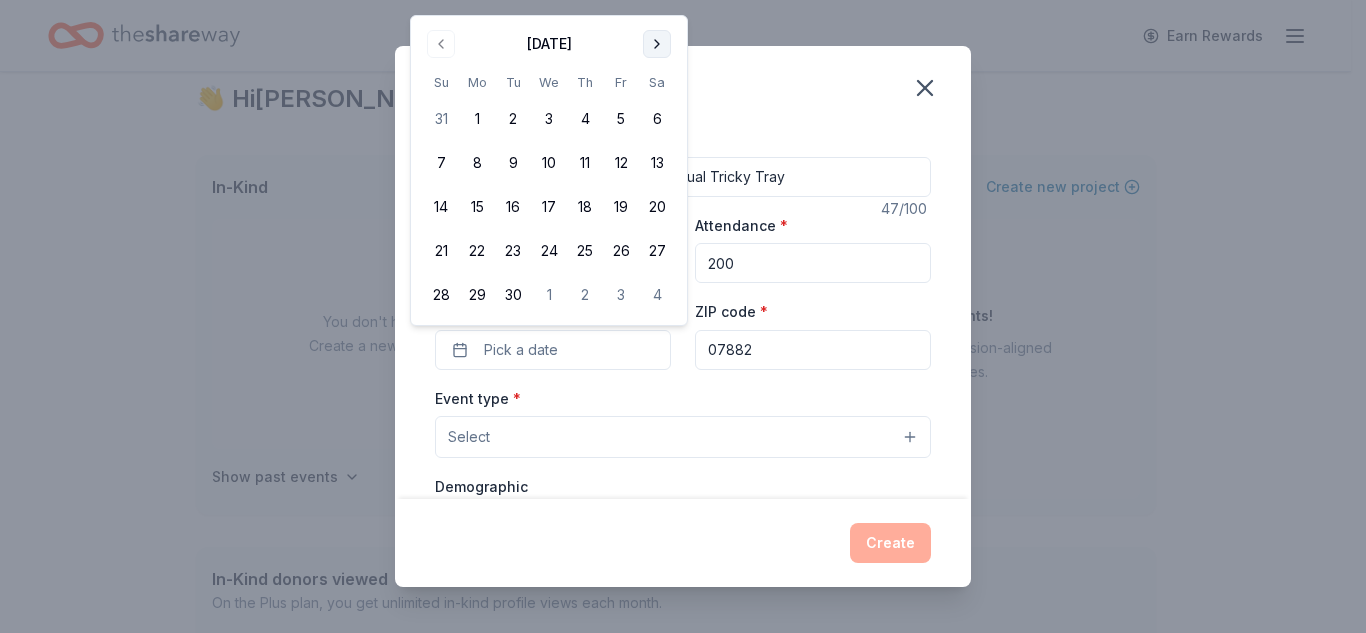 click at bounding box center [657, 44] 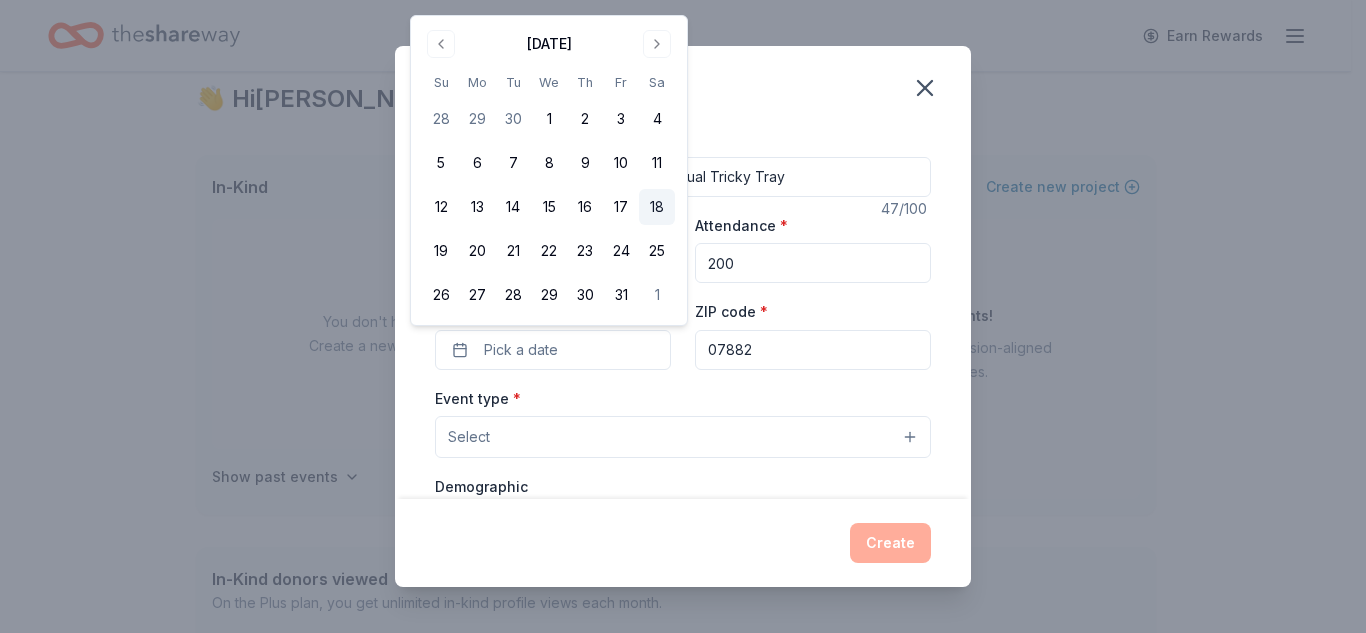 click on "18" at bounding box center [657, 207] 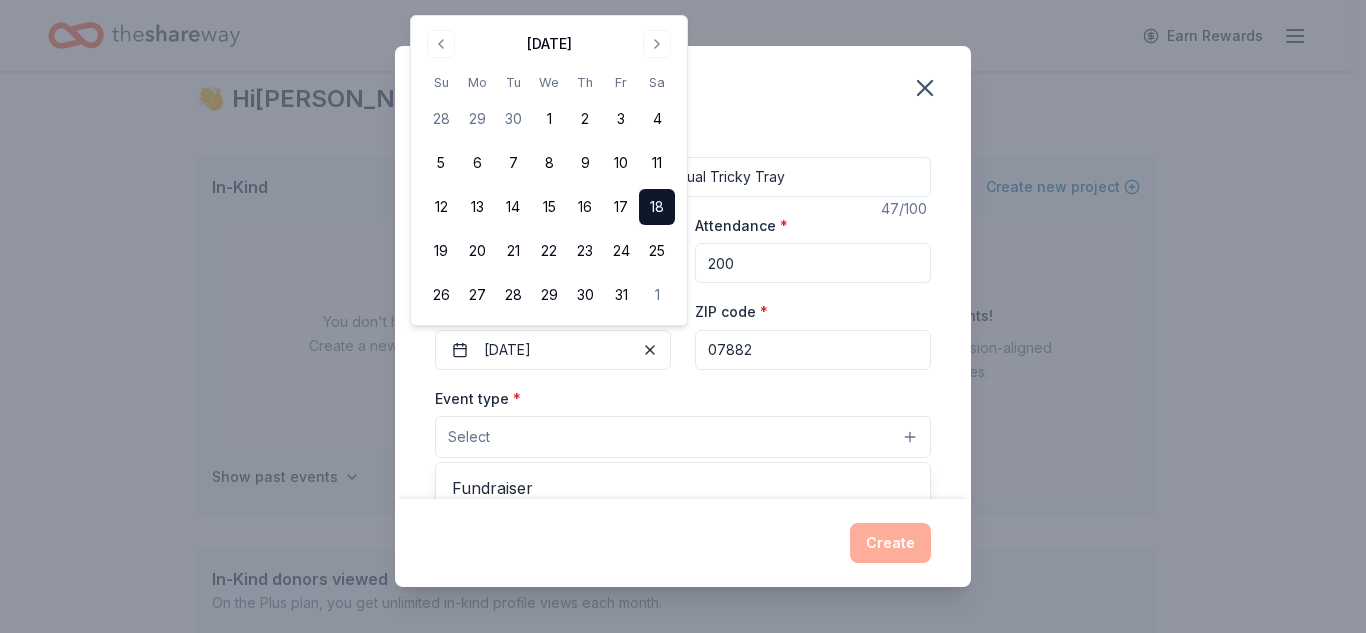 click on "Select" at bounding box center [683, 437] 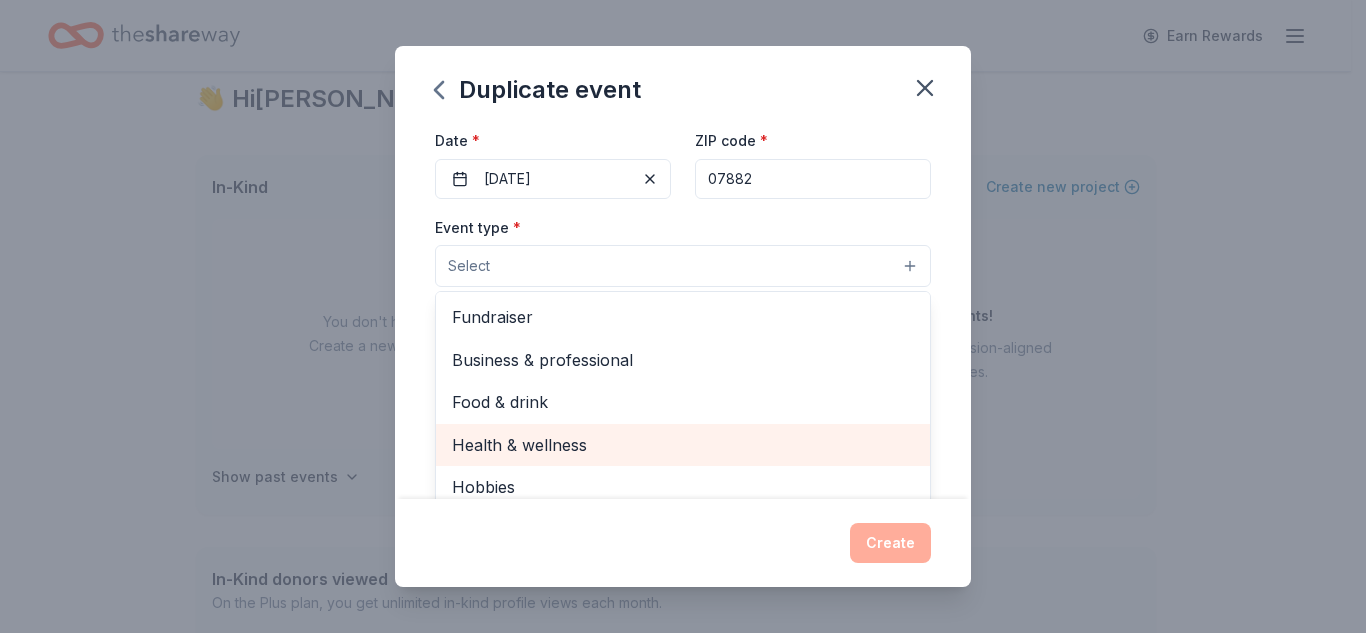 scroll, scrollTop: 173, scrollLeft: 0, axis: vertical 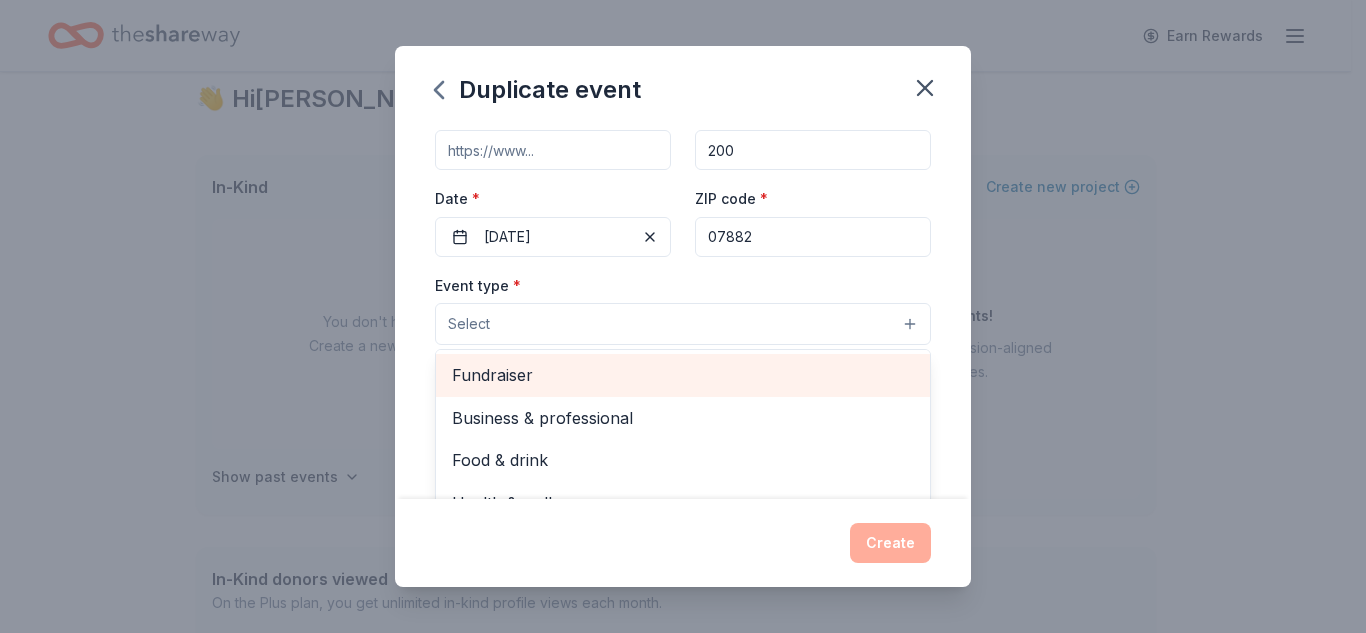 click on "Fundraiser" at bounding box center (683, 375) 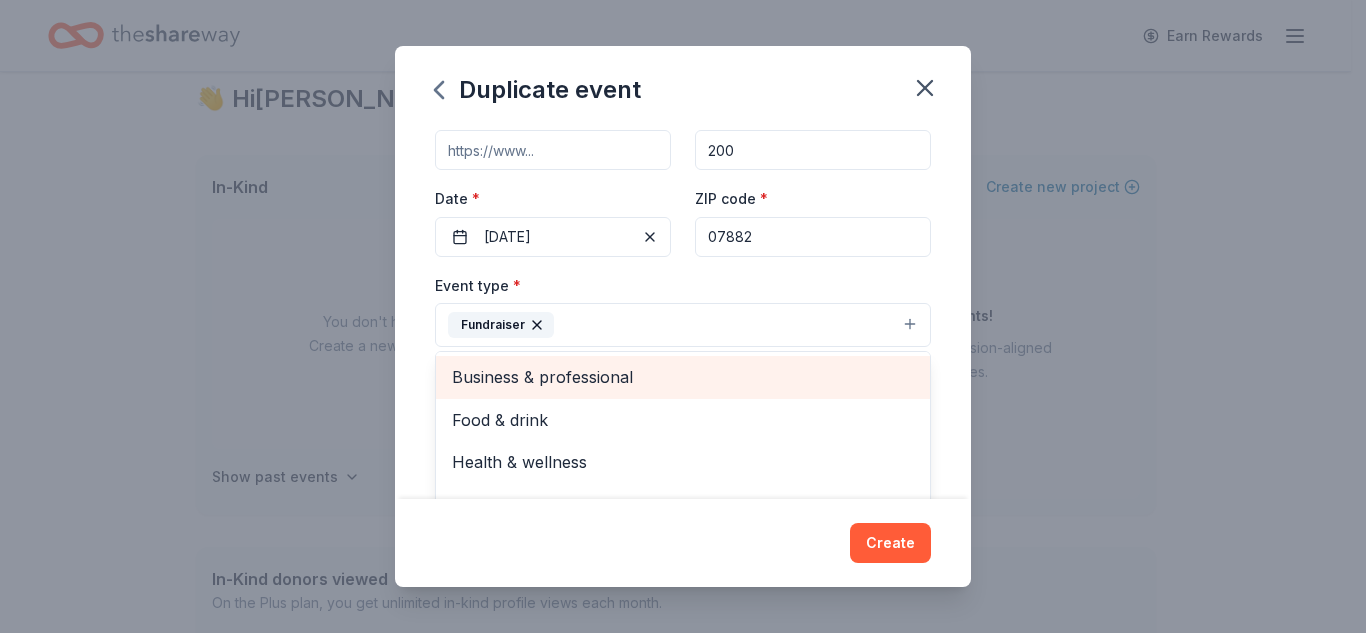 scroll, scrollTop: 24, scrollLeft: 0, axis: vertical 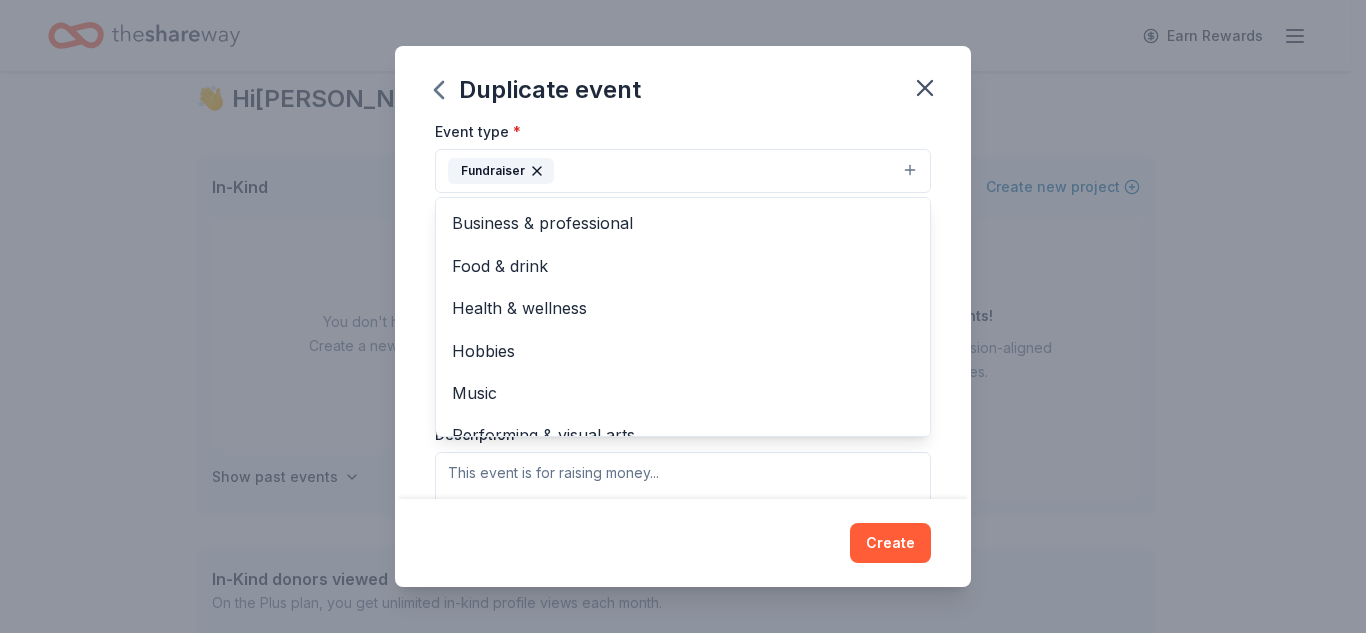 click on "Duplicate event Event name * Washington Township Panthers Annual Tricky Tray 47 /100 Event website Attendance * 200 Date * 10/18/2025 ZIP code * 07882 Event type * Fundraiser Business & professional Food & drink Health & wellness Hobbies Music Performing & visual arts Demographic Select We use this information to help brands find events with their target demographic to sponsor their products. Mailing address Apt/unit Description What are you looking for? * Auction & raffle Meals Snacks Desserts Alcohol Beverages Send me reminders Email me reminders of donor application deadlines Recurring event Copy donors Saved Applied Approved Received Declined Not interested All copied donors will be given "saved" status in your new event. Companies that are no longer donating will not be copied. Create" at bounding box center (683, 316) 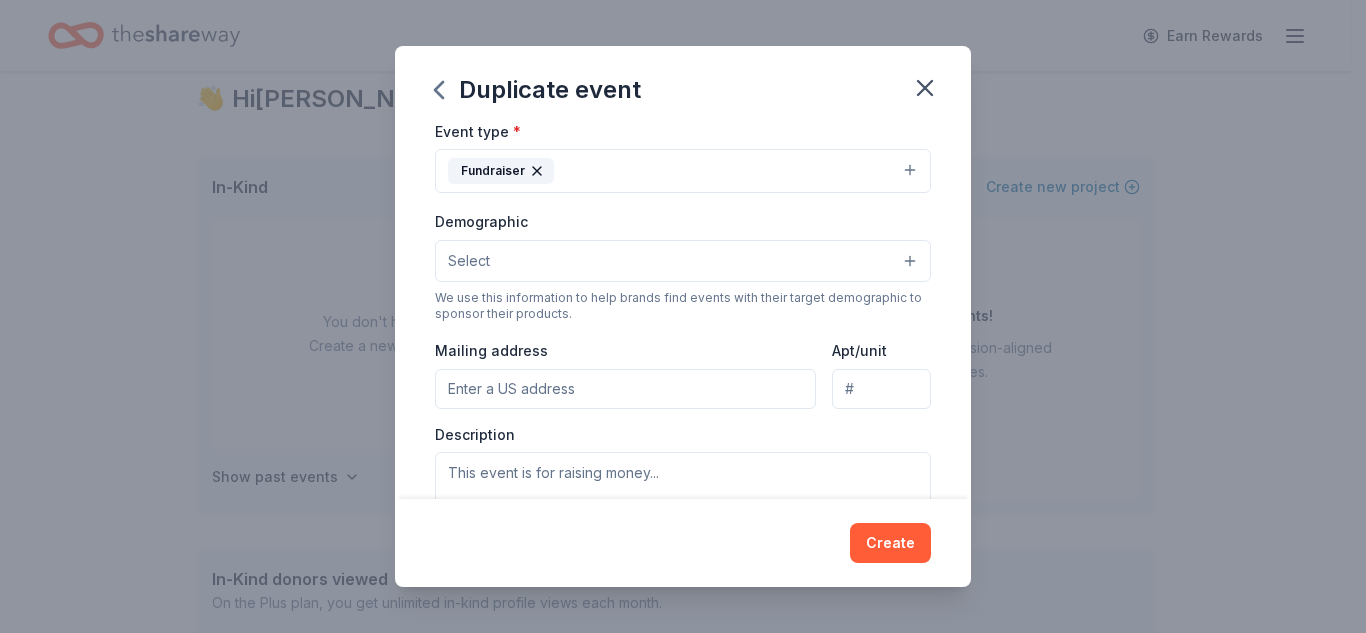 click on "Select" at bounding box center [683, 261] 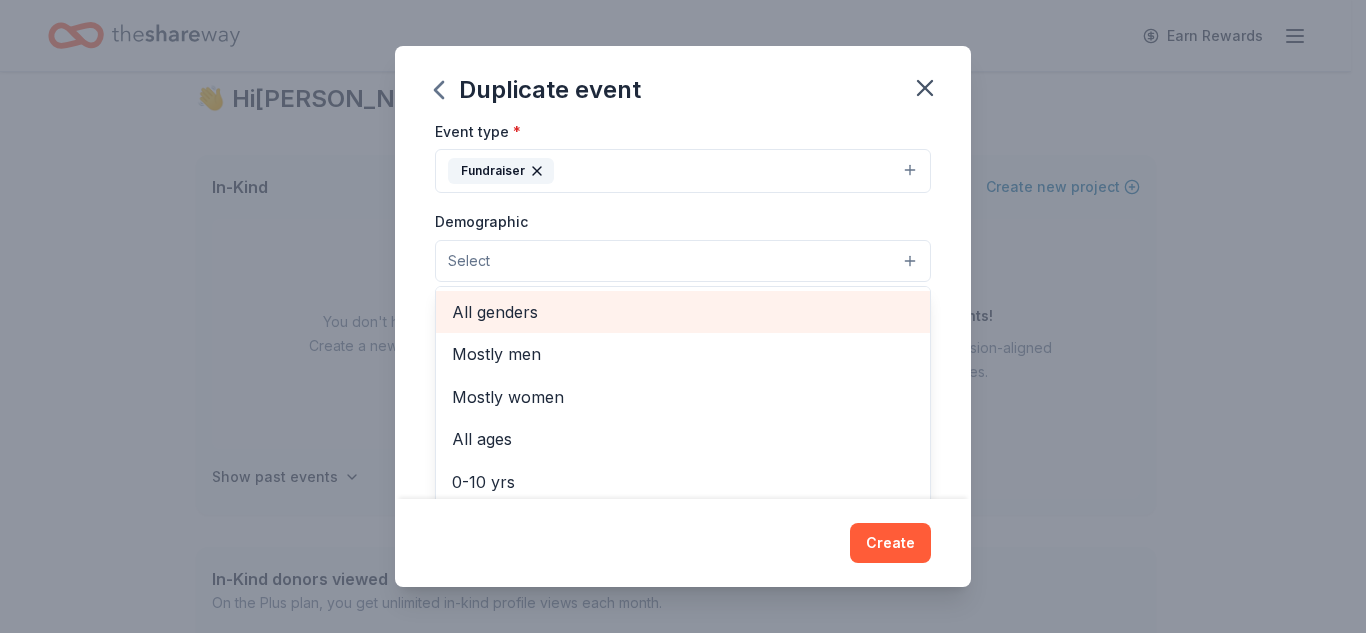click on "All genders" at bounding box center (683, 312) 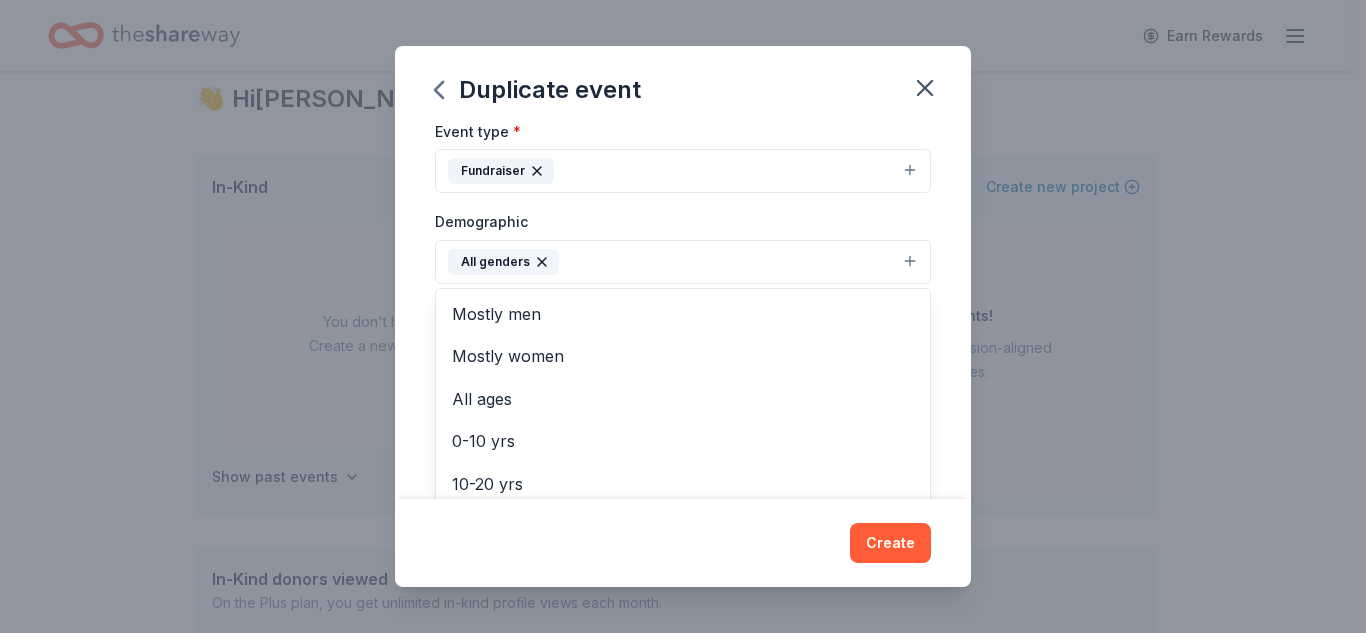 click on "Event name * Washington Township Panthers Annual Tricky Tray 47 /100 Event website Attendance * 200 Date * 10/18/2025 ZIP code * 07882 Event type * Fundraiser Demographic All genders Mostly men Mostly women All ages 0-10 yrs 10-20 yrs 20-30 yrs 30-40 yrs 40-50 yrs 50-60 yrs 60-70 yrs 70-80 yrs 80+ yrs We use this information to help brands find events with their target demographic to sponsor their products. Mailing address Apt/unit Description What are you looking for? * Auction & raffle Meals Snacks Desserts Alcohol Beverages Send me reminders Email me reminders of donor application deadlines Recurring event Copy donors Saved Applied Approved Received Declined Not interested All copied donors will be given "saved" status in your new event. Companies that are no longer donating will not be copied." at bounding box center [683, 312] 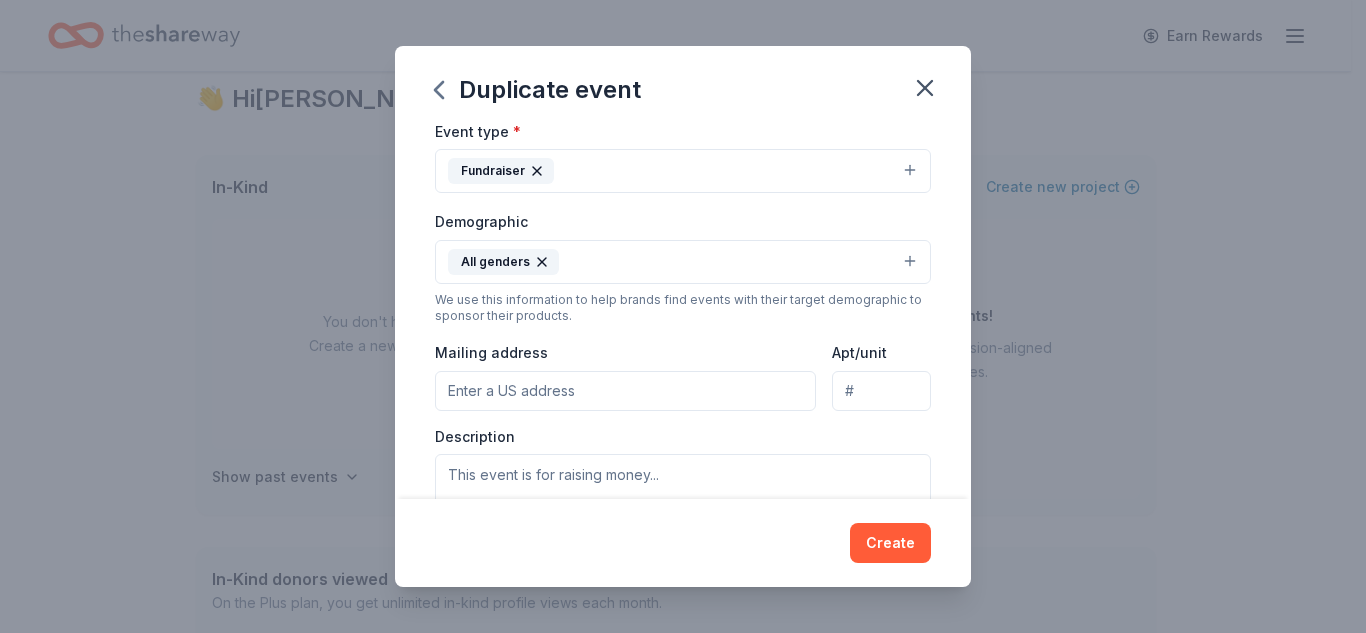 click on "Mailing address" at bounding box center (625, 391) 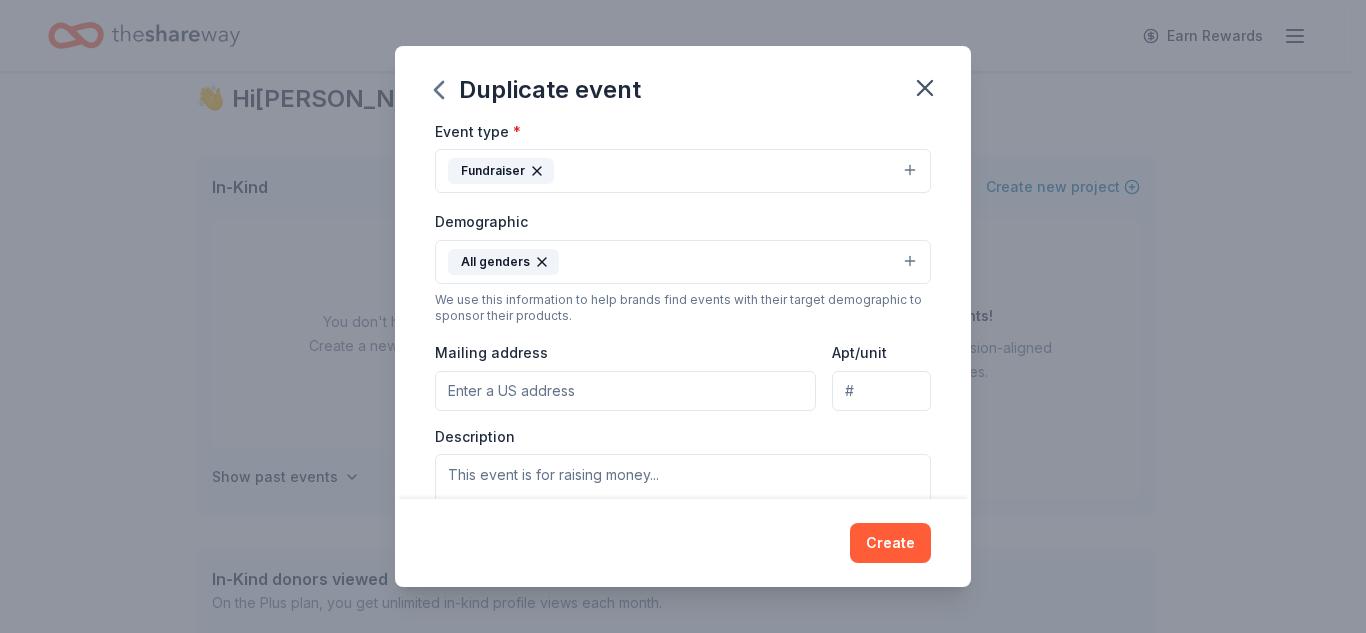 type on "83 Brass Castle Road" 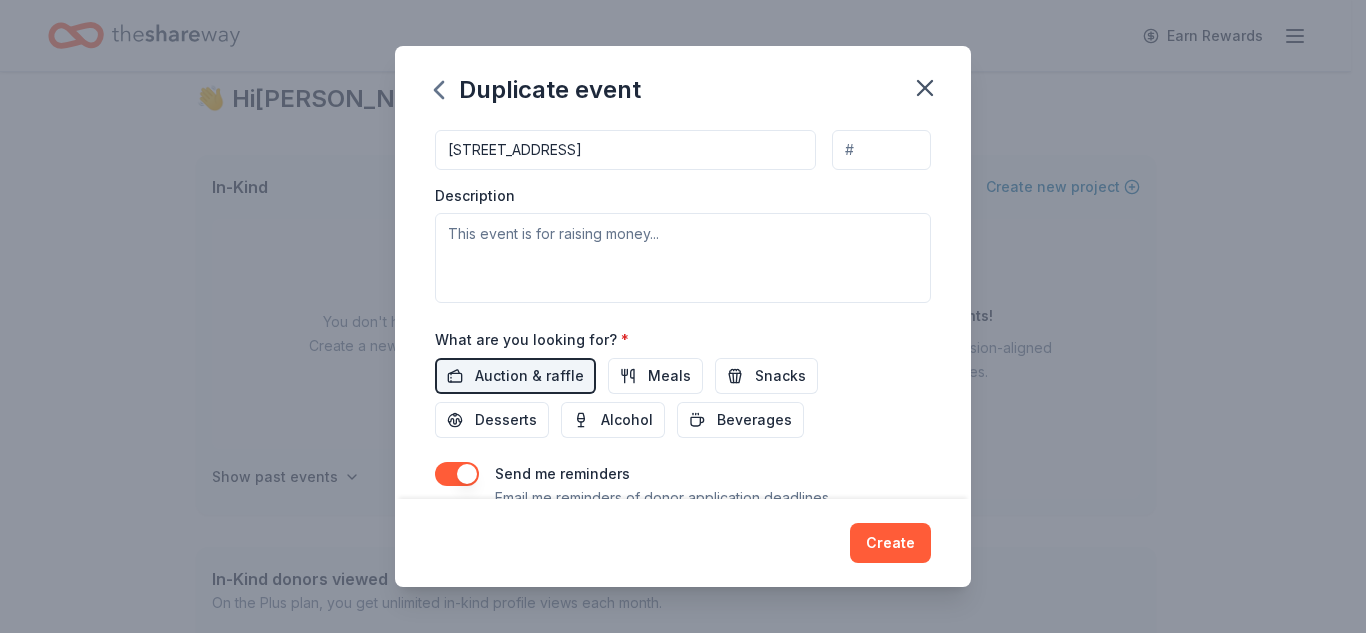 scroll, scrollTop: 510, scrollLeft: 0, axis: vertical 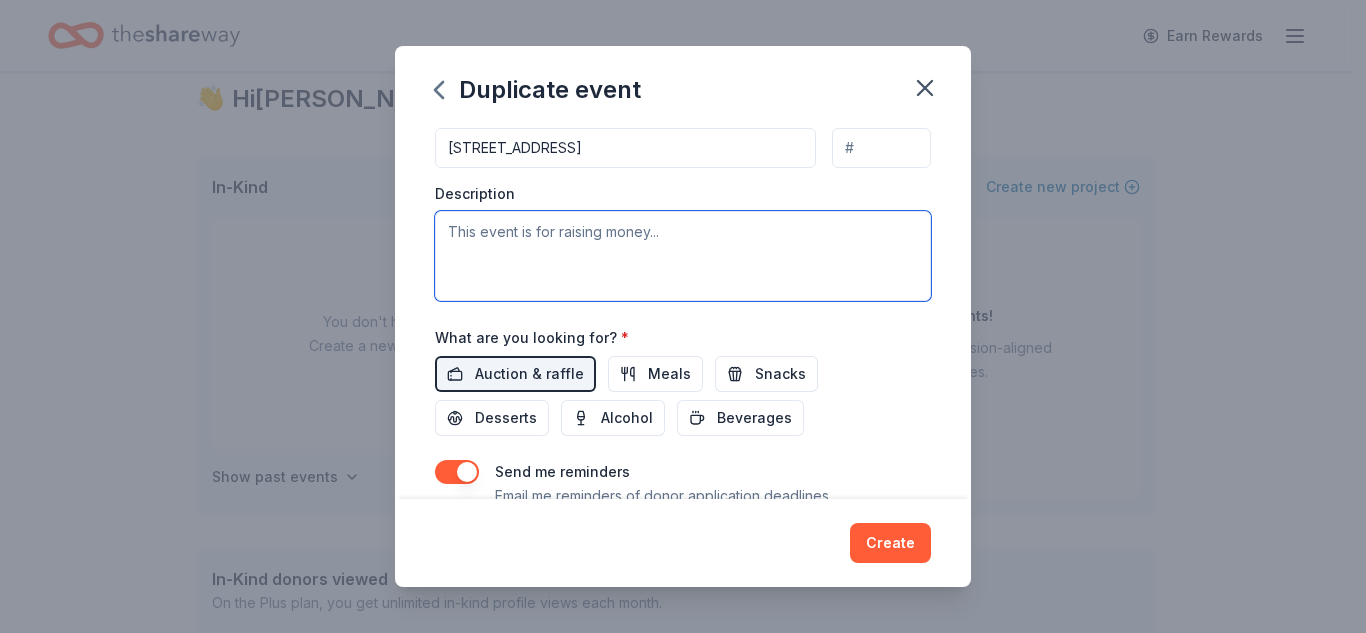 click at bounding box center [683, 256] 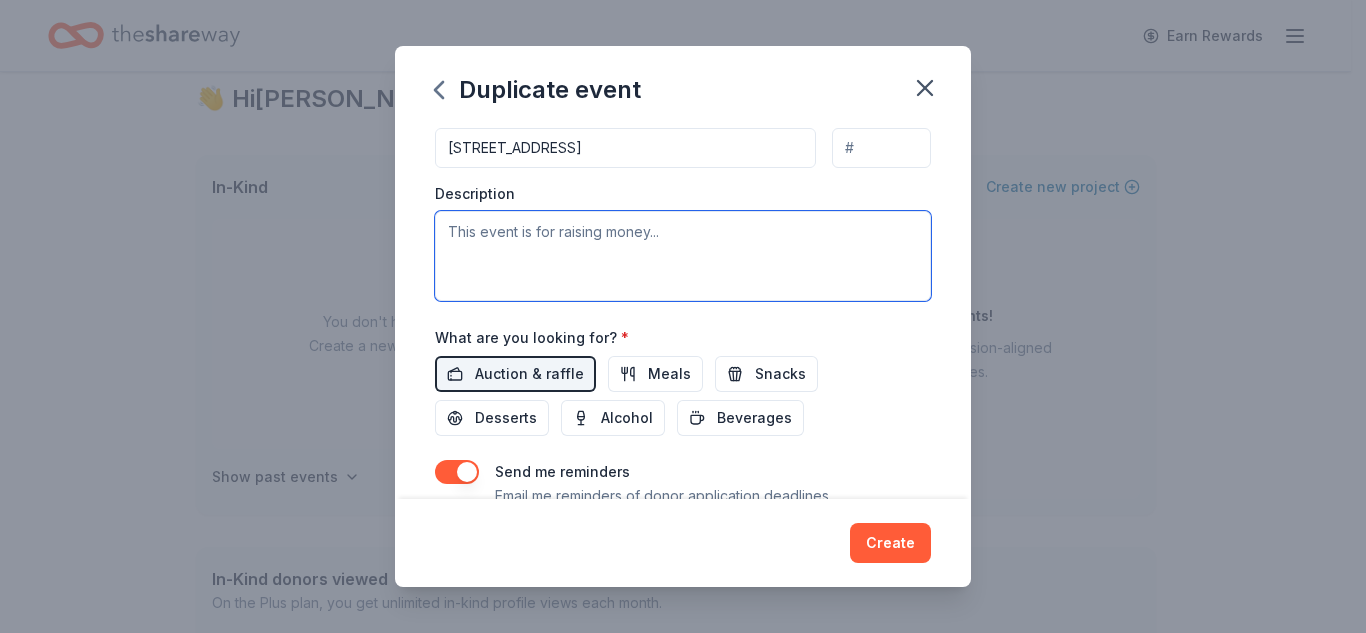 paste on "Our program proudly serves a dynamic group of young athletes and spirited cheerleaders from Kindergarten through 8th grade, all from Washington Township and the surrounding communities. As a dedicated 501(c)(3) nonprofit and proud member of the Warren County Midget Football League, we are committed to building not just players, but confident, respectful, and team-oriented young leaders." 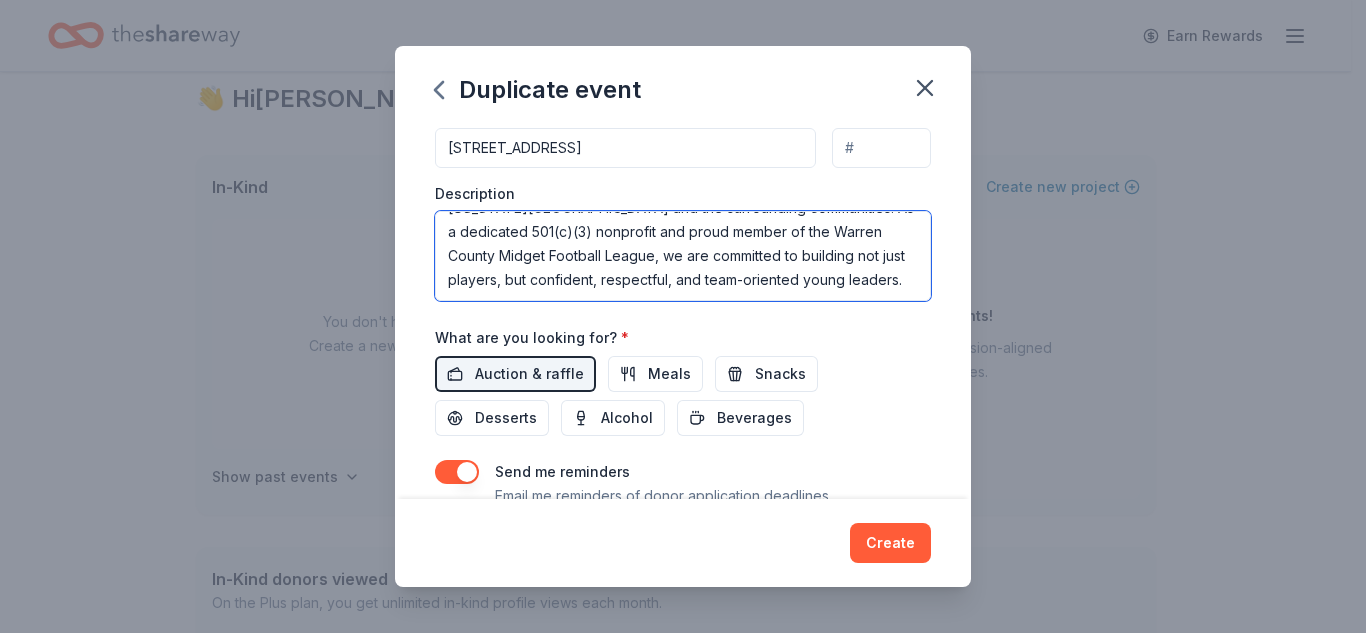 scroll, scrollTop: 133, scrollLeft: 0, axis: vertical 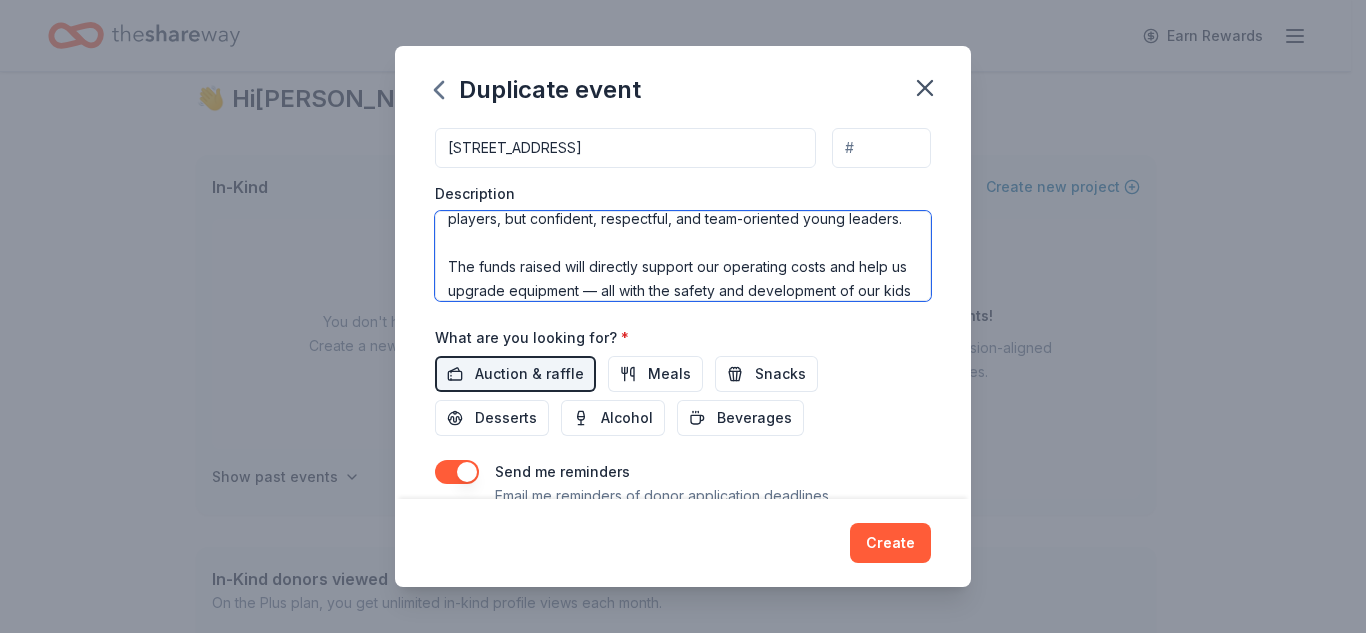 click on "Our program proudly serves a dynamic group of young athletes and spirited cheerleaders from Kindergarten through 8th grade, all from Washington Township and the surrounding communities. As a dedicated 501(c)(3) nonprofit and proud member of the Warren County Midget Football League, we are committed to building not just players, but confident, respectful, and team-oriented young leaders.
The funds raised will directly support our operating costs and help us upgrade equipment — all with the safety and development of our kids as the top priority. Thanks to incredible community support over the past 20 years, our Varsity Football Team has proudly won six WCMFL Championships, most recently in 2018 — a testament to what strong support and teamwork can achieve." at bounding box center [683, 256] 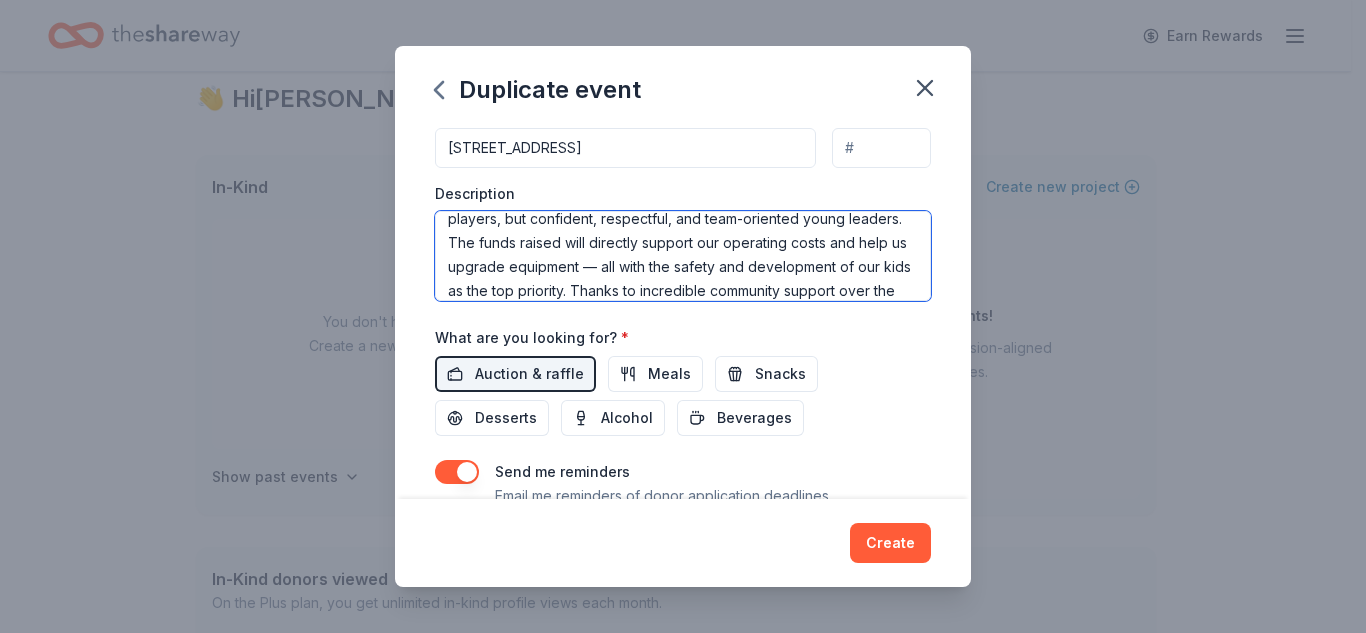 click on "Our program proudly serves a dynamic group of young athletes and spirited cheerleaders from Kindergarten through 8th grade, all from Washington Township and the surrounding communities. As a dedicated 501(c)(3) nonprofit and proud member of the Warren County Midget Football League, we are committed to building not just players, but confident, respectful, and team-oriented young leaders.
The funds raised will directly support our operating costs and help us upgrade equipment — all with the safety and development of our kids as the top priority. Thanks to incredible community support over the past 20 years, our Varsity Football Team has proudly won six WCMFL Championships, most recently in 2018 — a testament to what strong support and teamwork can achieve." at bounding box center (683, 256) 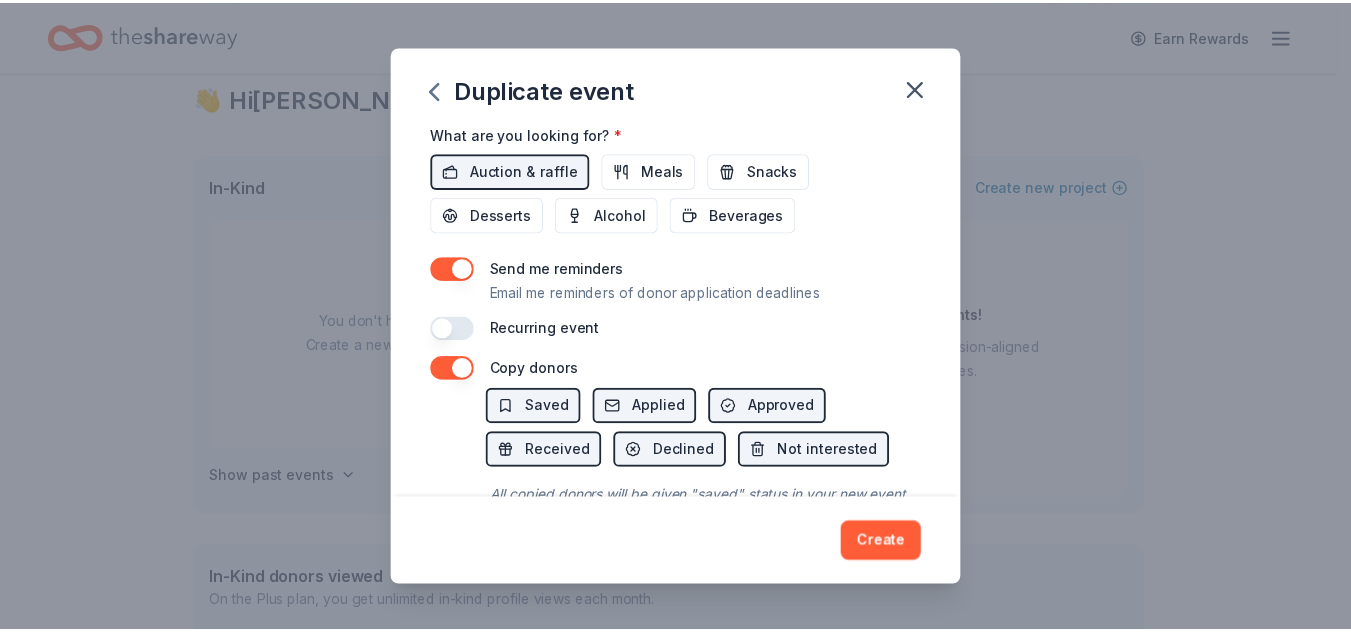 scroll, scrollTop: 807, scrollLeft: 0, axis: vertical 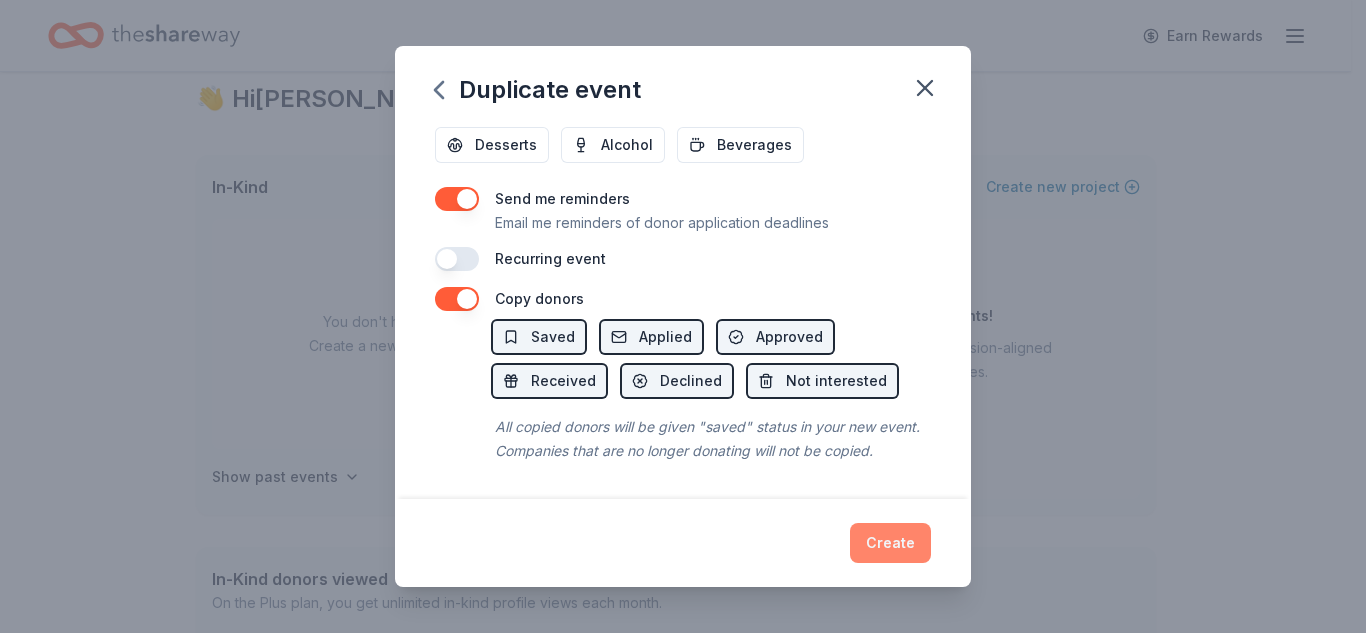 type on "Our program proudly serves a dynamic group of young athletes and spirited cheerleaders from Kindergarten through 8th grade, all from Washington Township and the surrounding communities. As a dedicated 501(c)(3) nonprofit and proud member of the Warren County Midget Football League, we are committed to building not just players, but confident, respectful, and team-oriented young leaders.
The
funds raised will directly support our operating costs and help us upgrade equipment — all with the safety and development of our kids as the top priority. Thanks to incredible community support over the past 20 years, our Varsity Football Team has proudly won six WCMFL Championships, most recently in 2018 — a testament to what strong support and teamwork can achieve." 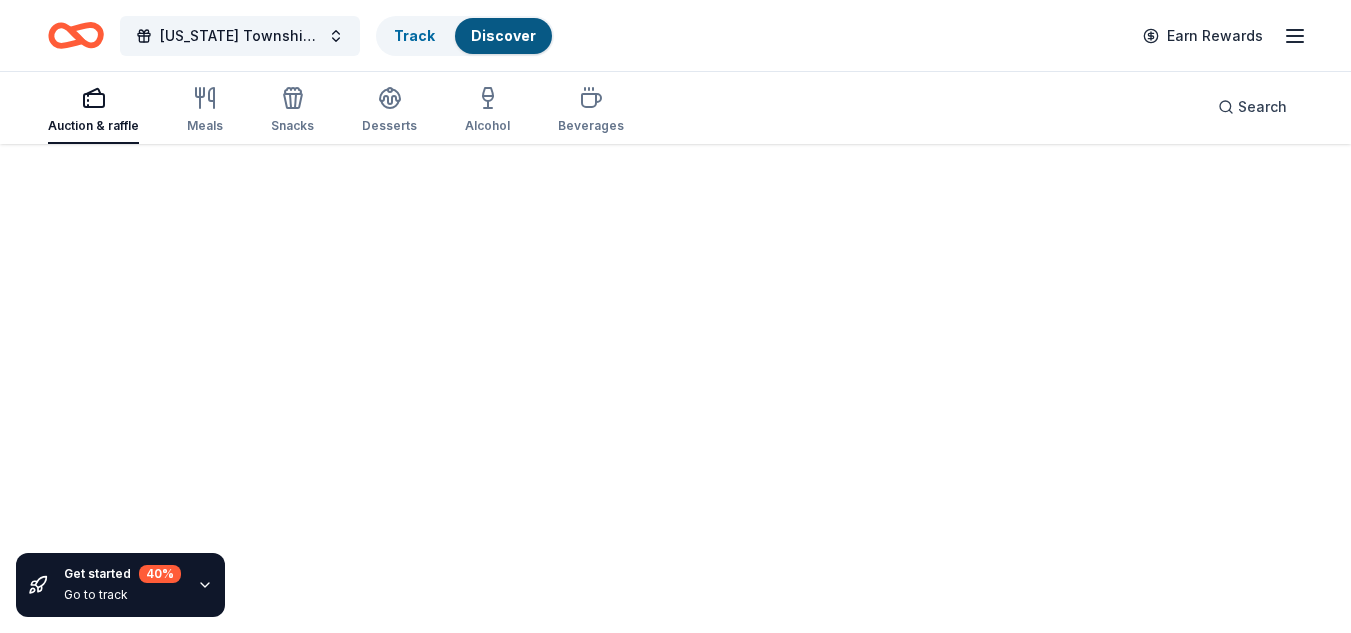 scroll, scrollTop: 0, scrollLeft: 0, axis: both 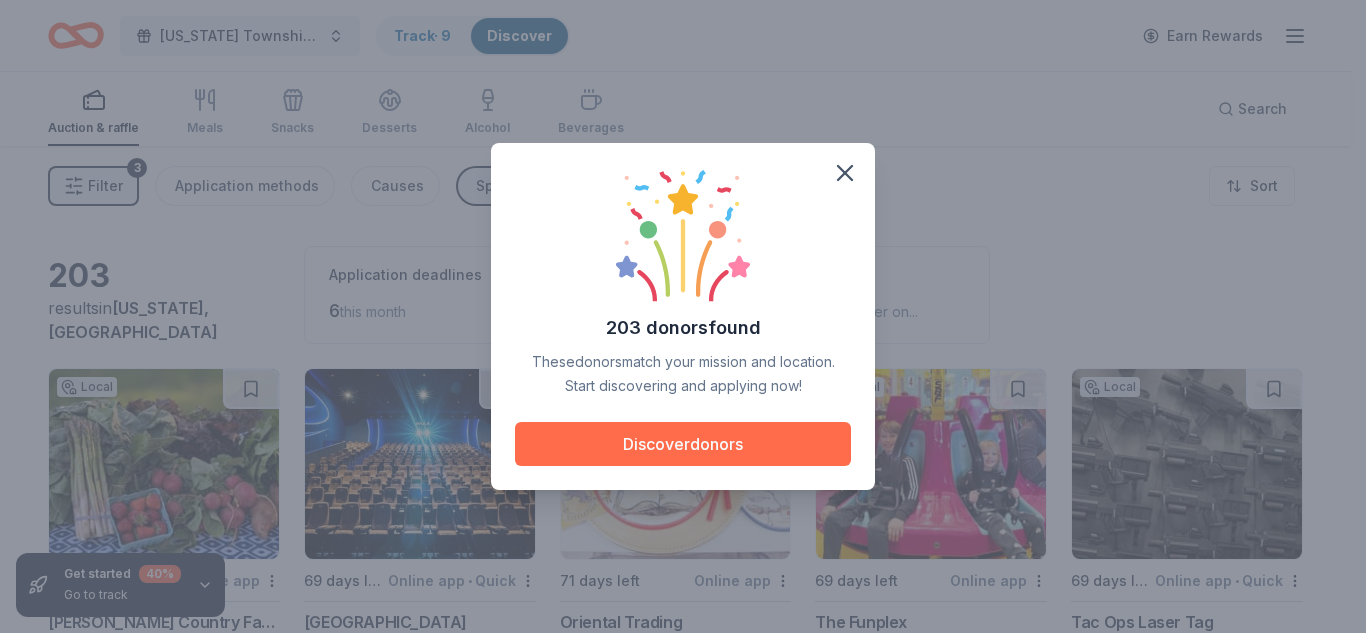 click on "Discover  donors" at bounding box center (683, 444) 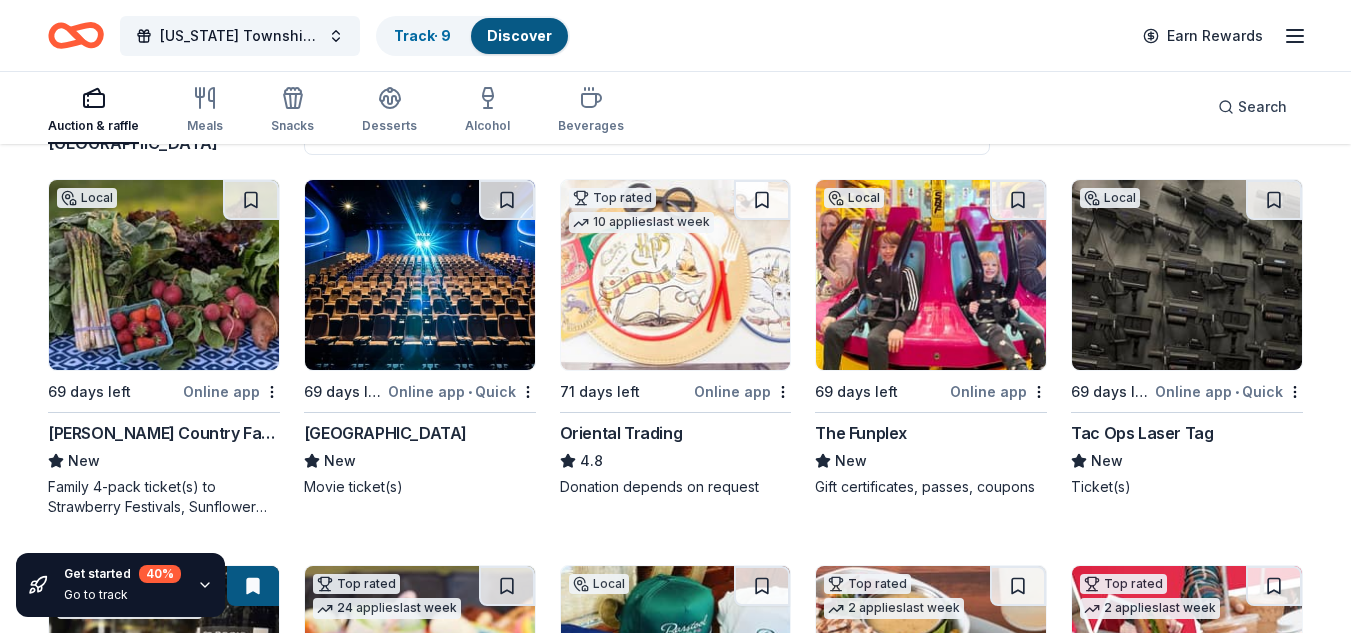 scroll, scrollTop: 188, scrollLeft: 0, axis: vertical 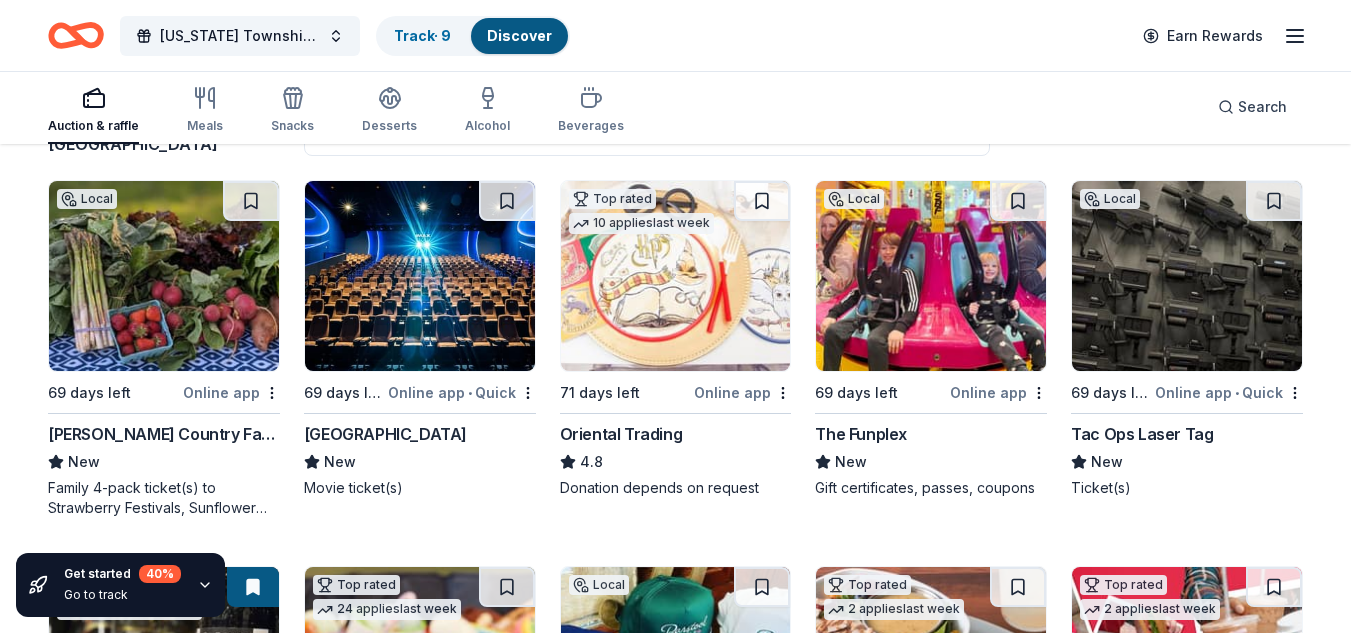 click on "Online app" at bounding box center [742, 392] 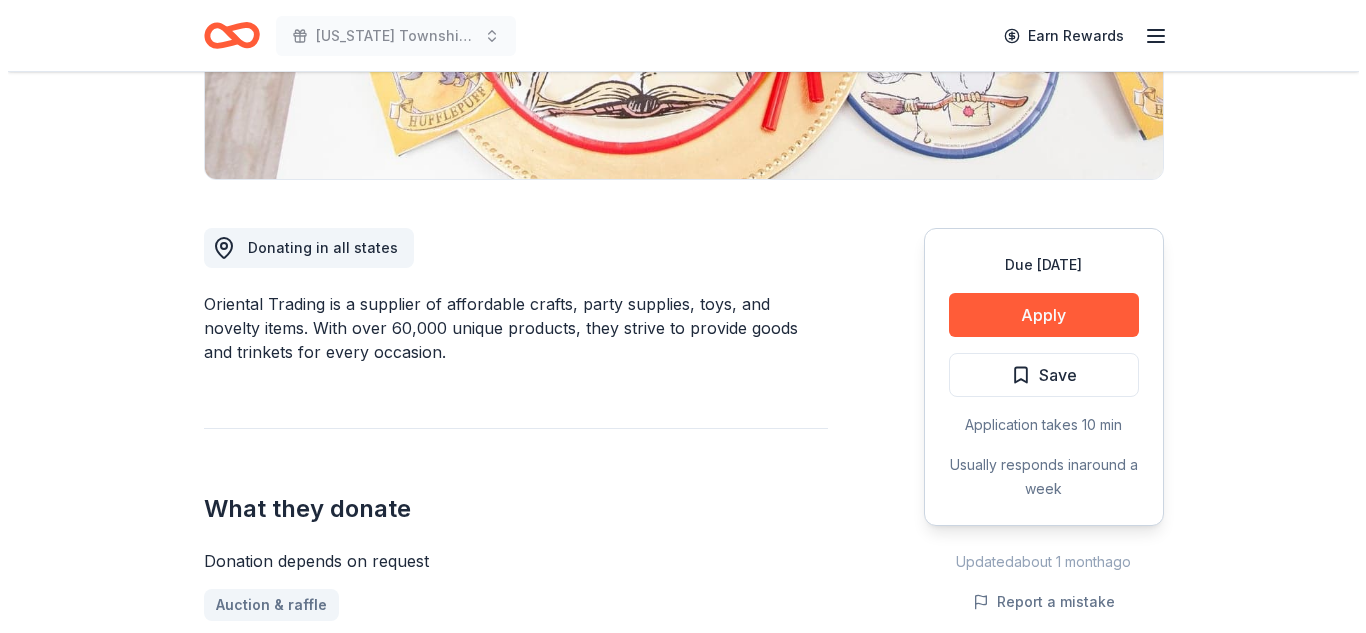 scroll, scrollTop: 430, scrollLeft: 0, axis: vertical 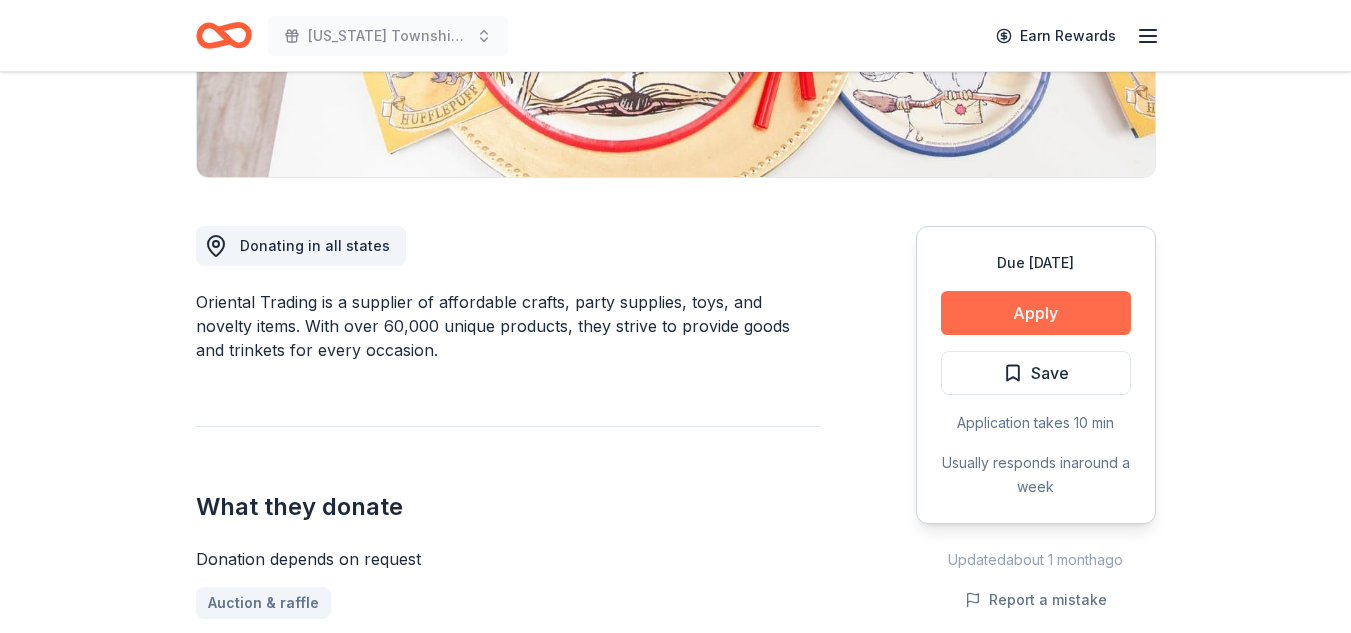 click on "Apply" at bounding box center [1036, 313] 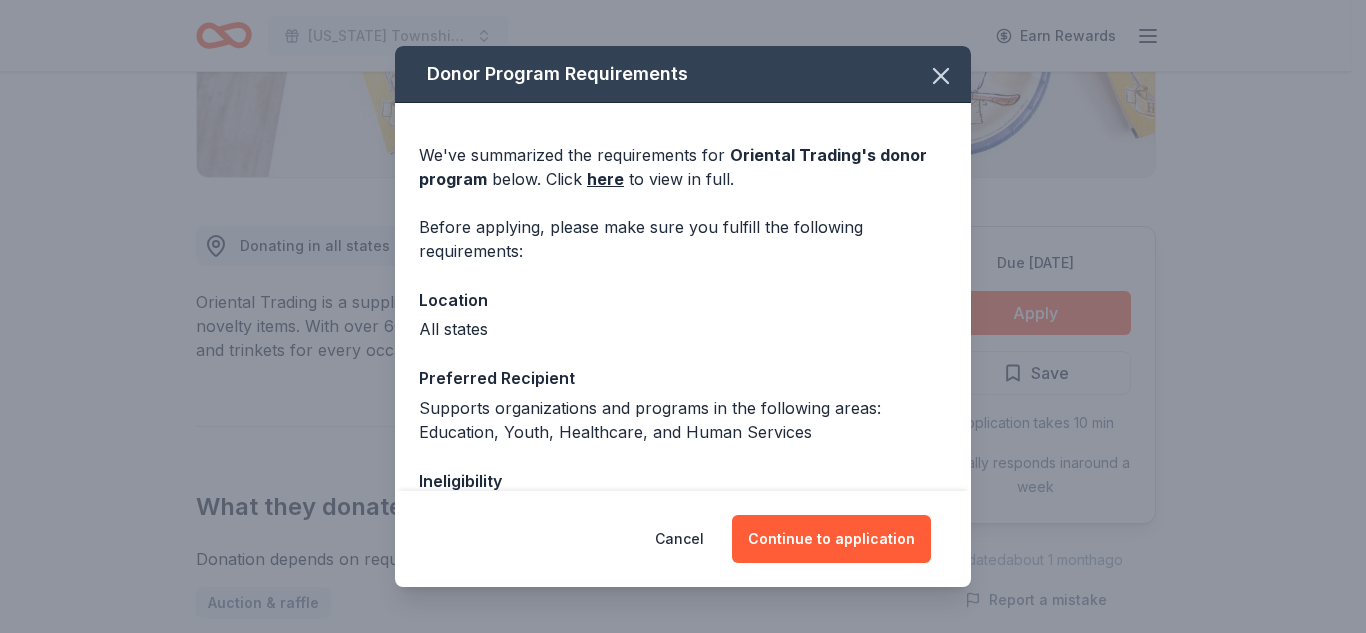scroll, scrollTop: 240, scrollLeft: 0, axis: vertical 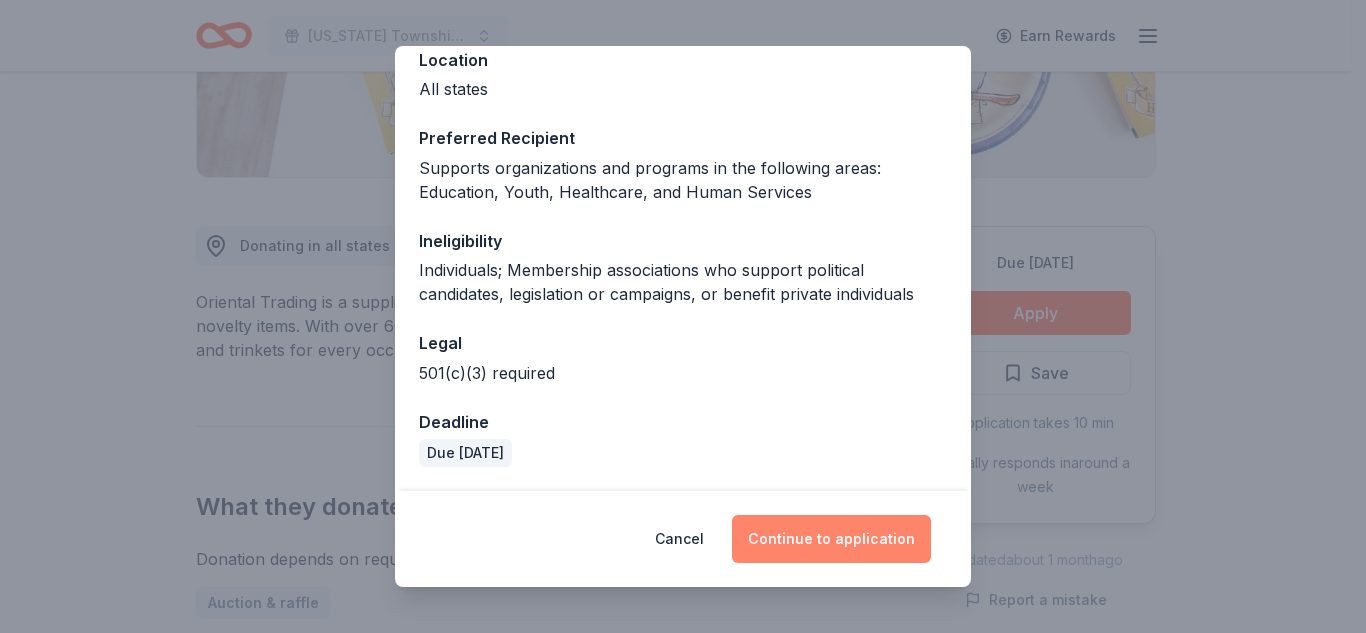 click on "Continue to application" at bounding box center [831, 539] 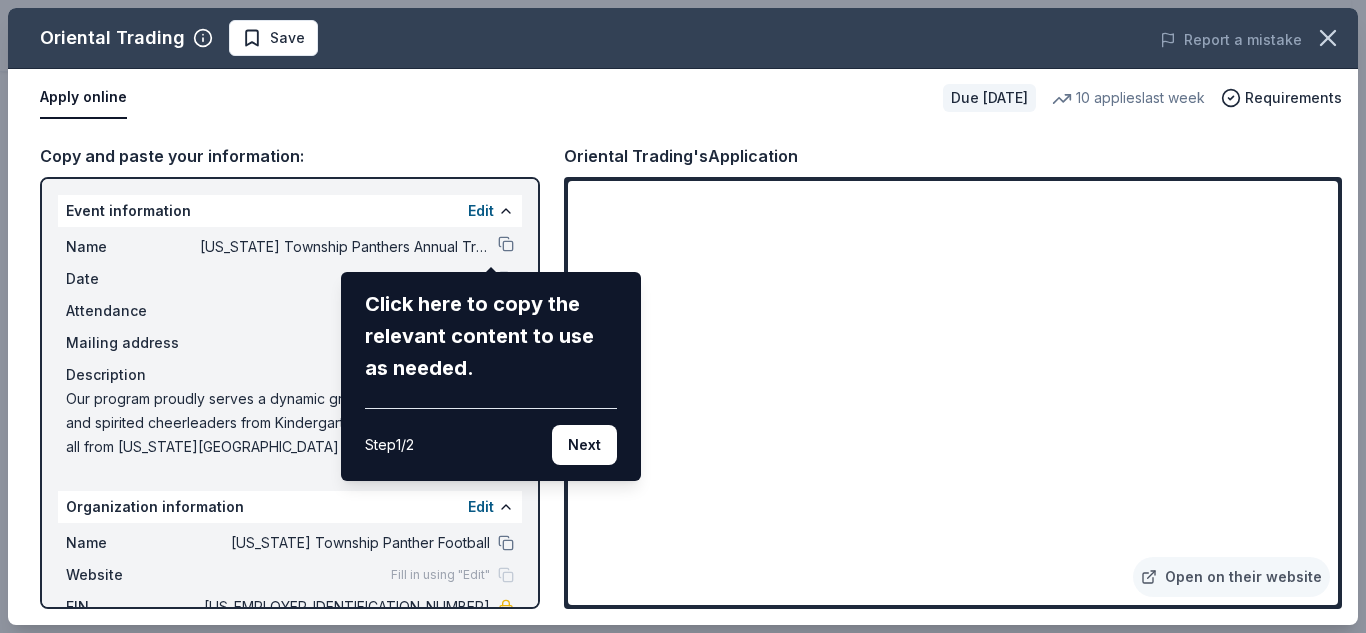 click on "Oriental Trading Save Report a mistake Apply online Due in 71 days 10   applies  last week Requirements Copy and paste your information: Event information Edit Name Washington Township Panthers Annual Tricky Tray Click here to copy the relevant content to use as needed. Step  1 / 2 Next Date 10/18/25 Attendance 200 Mailing address Description Organization information Edit Name Washington Township Panther Football Website Fill in using "Edit" EIN 22-3643082 Mission statement Washington Township Panther Football is a nonprofit organization focused on recreation, sports, leisure, or athletics. It is based in Washington, NJ. It received its nonprofit status in 1999. Oriental Trading's  Application Open on their website" at bounding box center [683, 316] 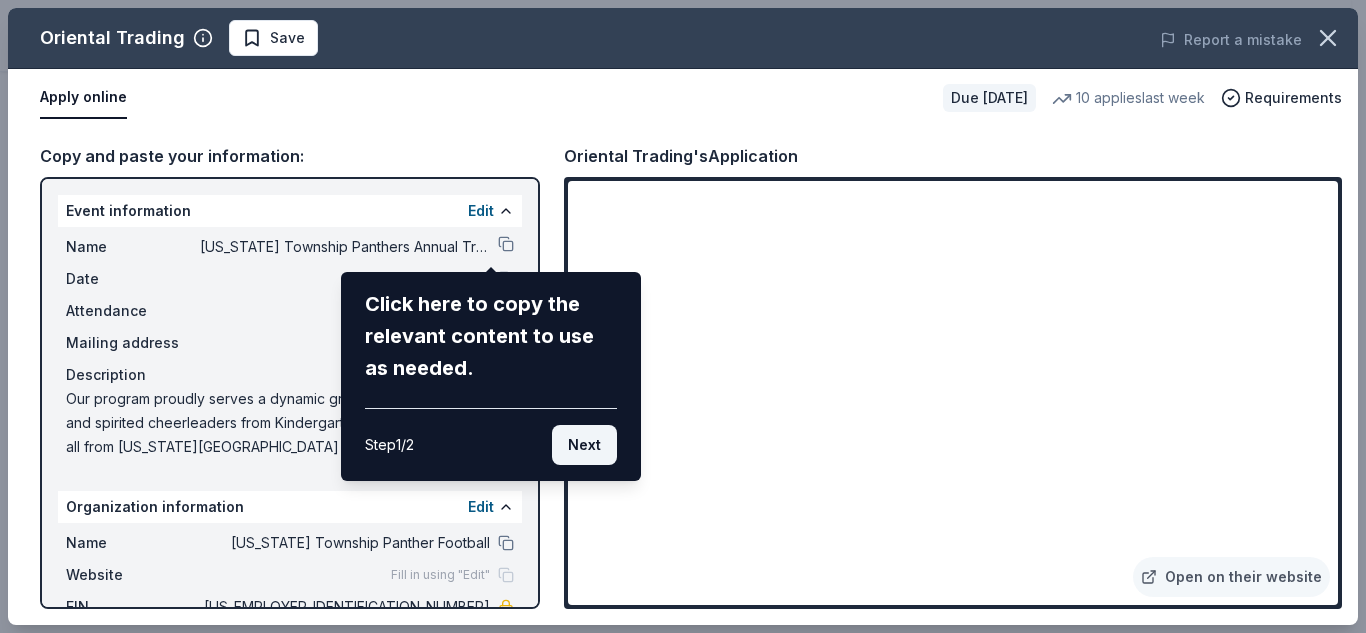 click on "Next" at bounding box center [584, 445] 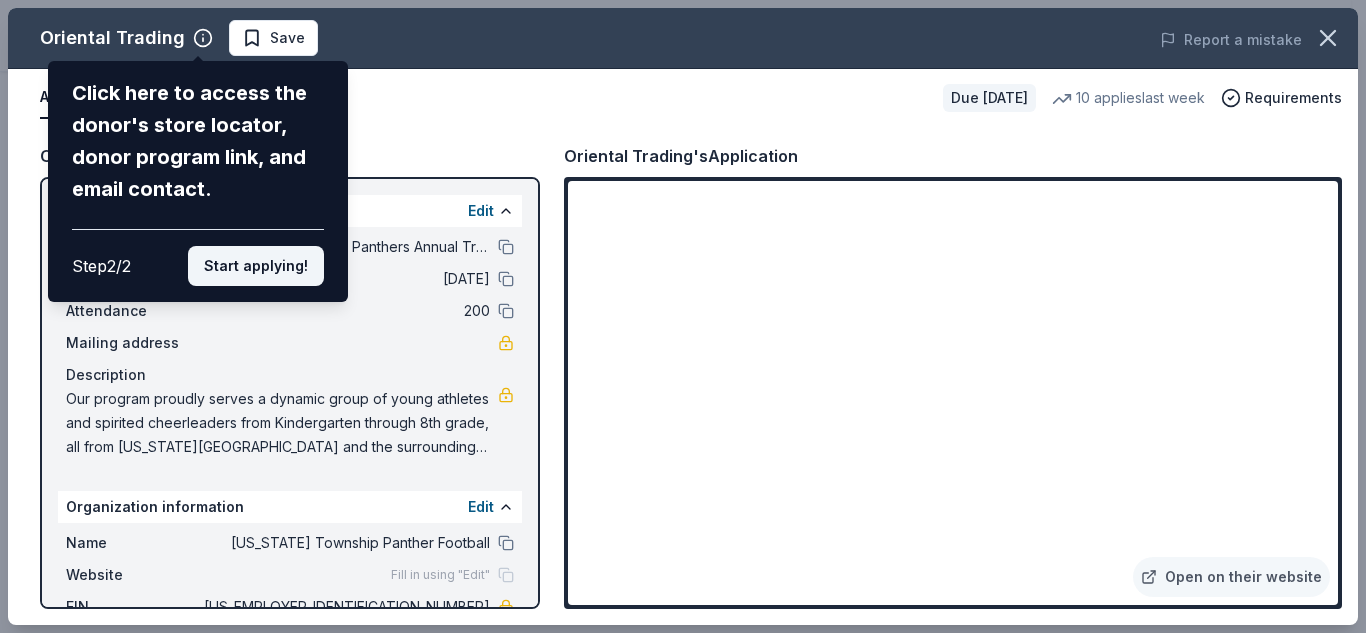 click on "Start applying!" at bounding box center (256, 266) 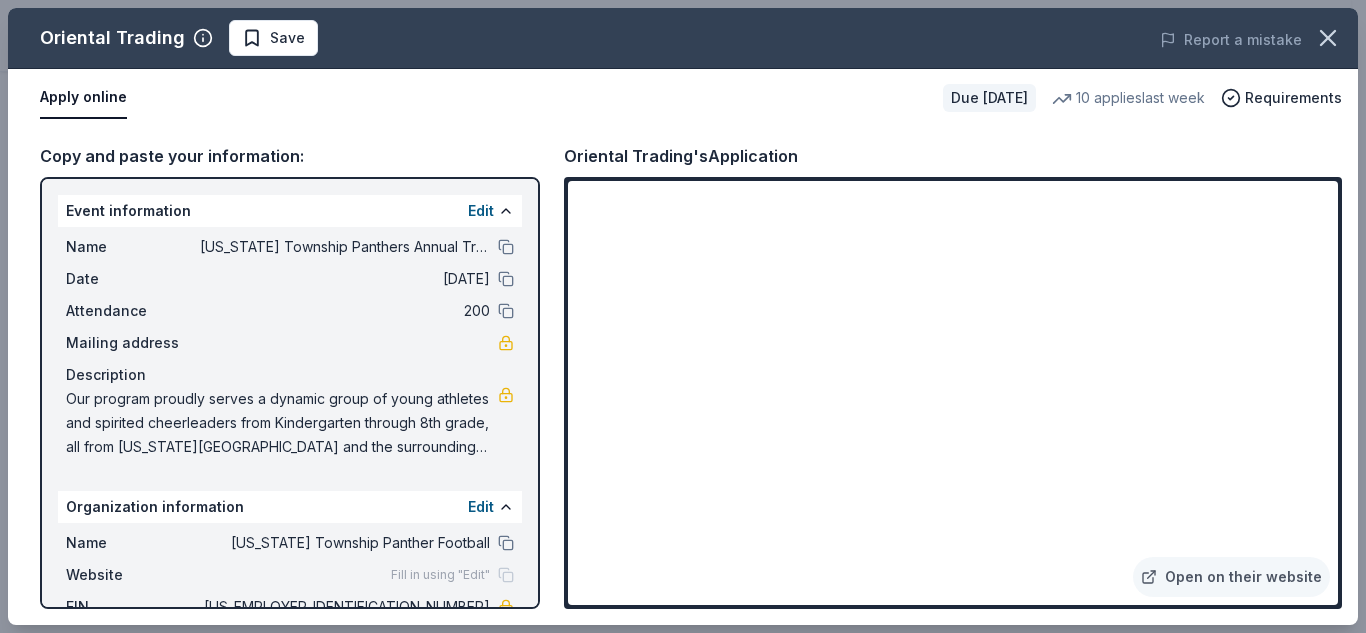 scroll, scrollTop: 140, scrollLeft: 0, axis: vertical 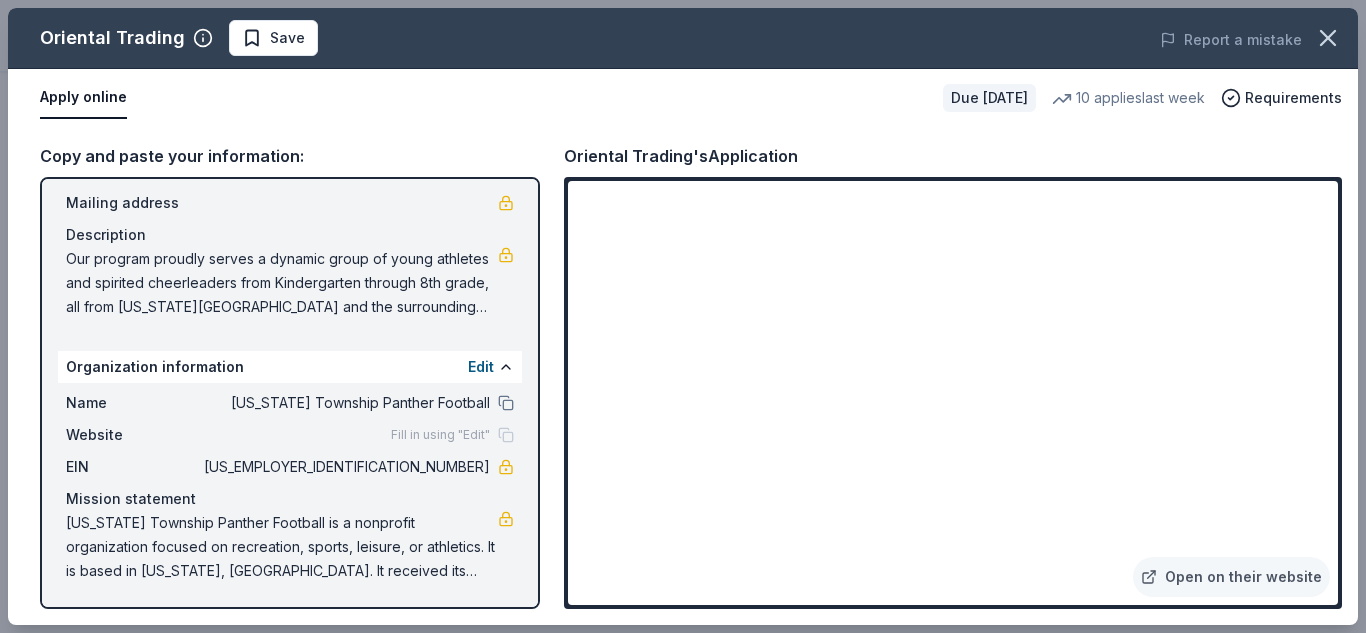 drag, startPoint x: 529, startPoint y: 554, endPoint x: 354, endPoint y: 538, distance: 175.7299 